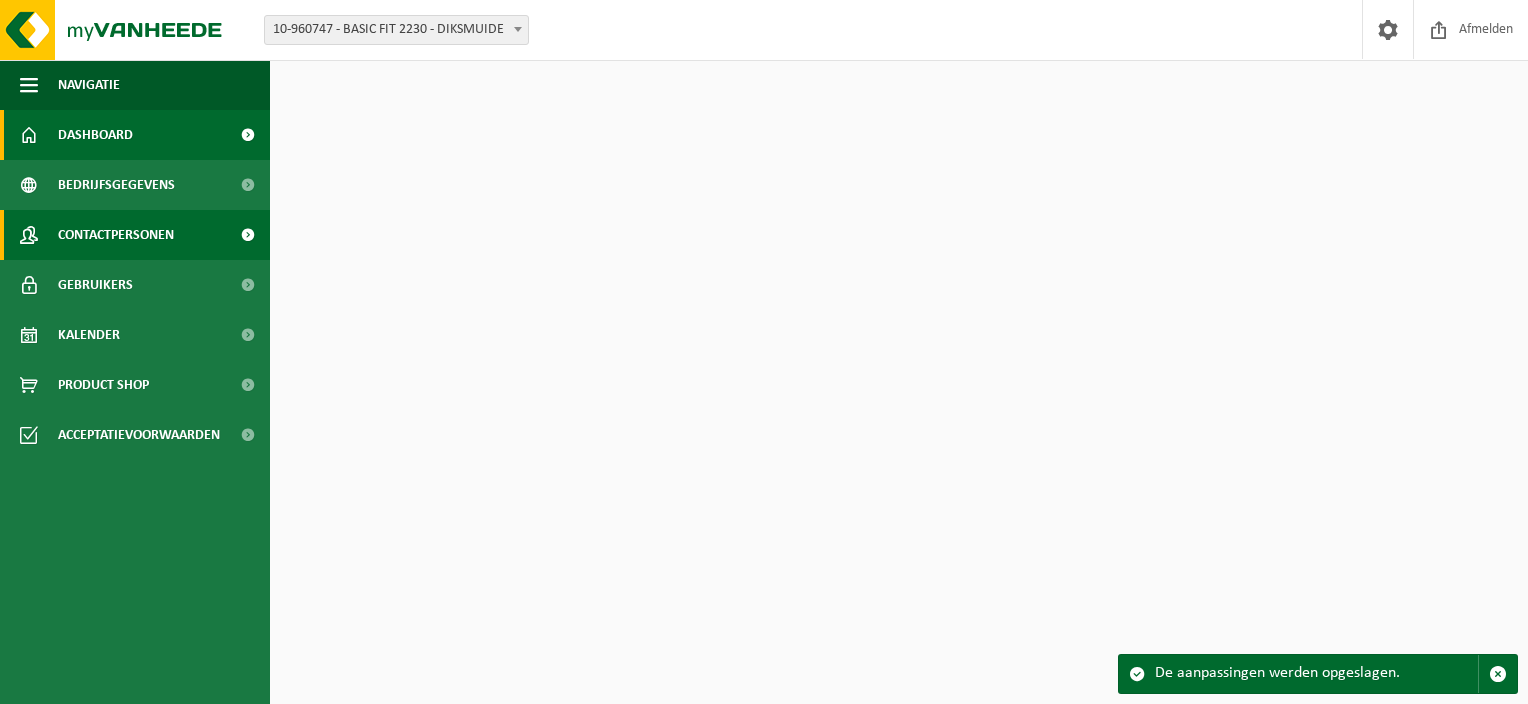 scroll, scrollTop: 0, scrollLeft: 0, axis: both 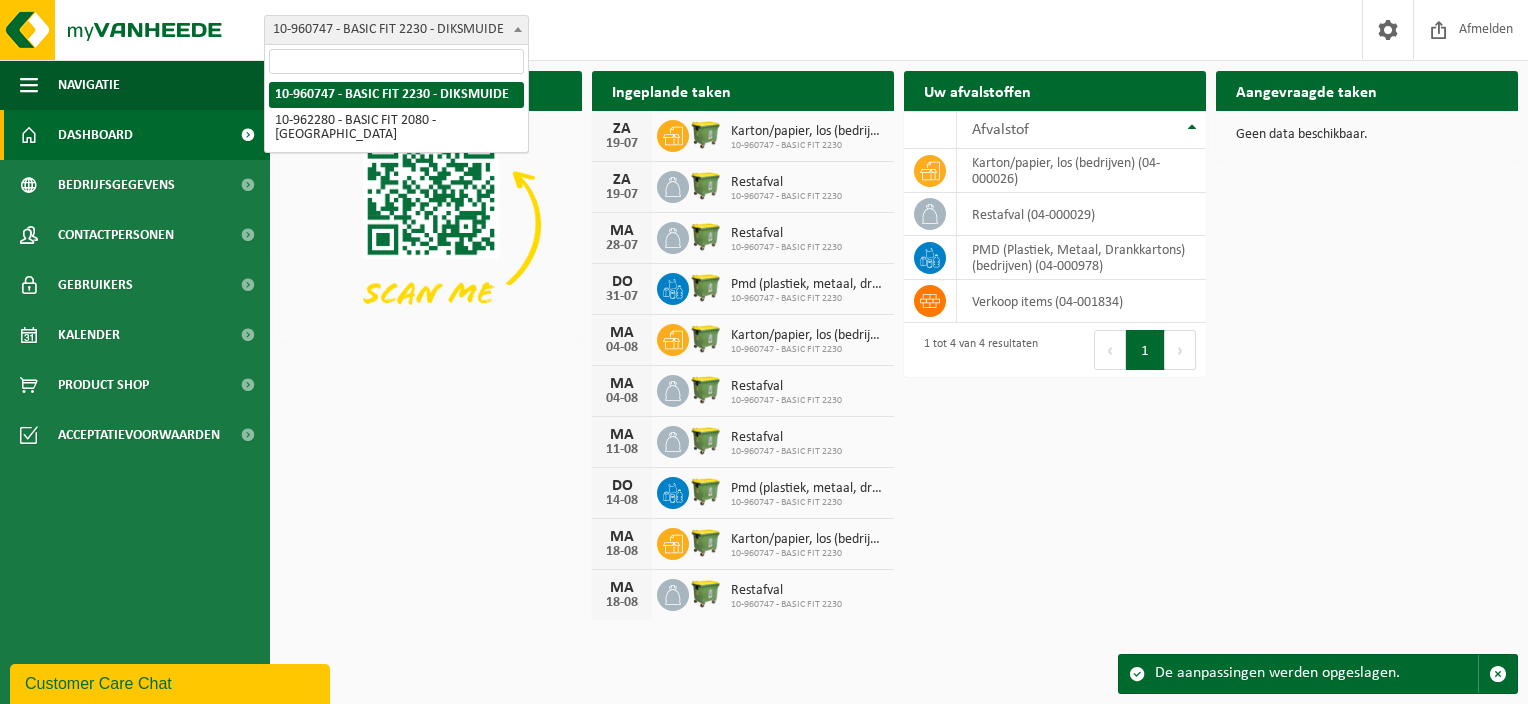 click on "10-960747 - BASIC FIT 2230 - DIKSMUIDE" at bounding box center [396, 30] 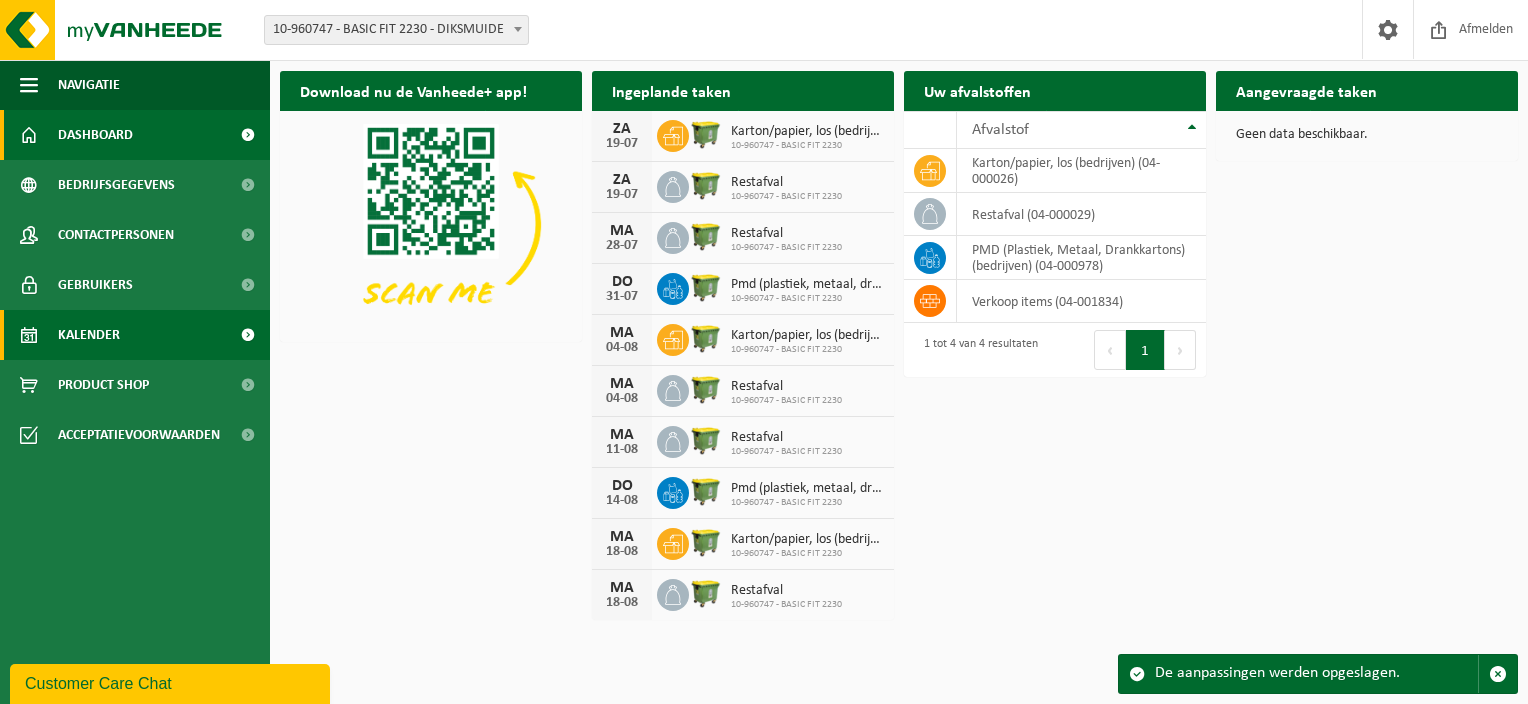 click on "Kalender" at bounding box center (135, 335) 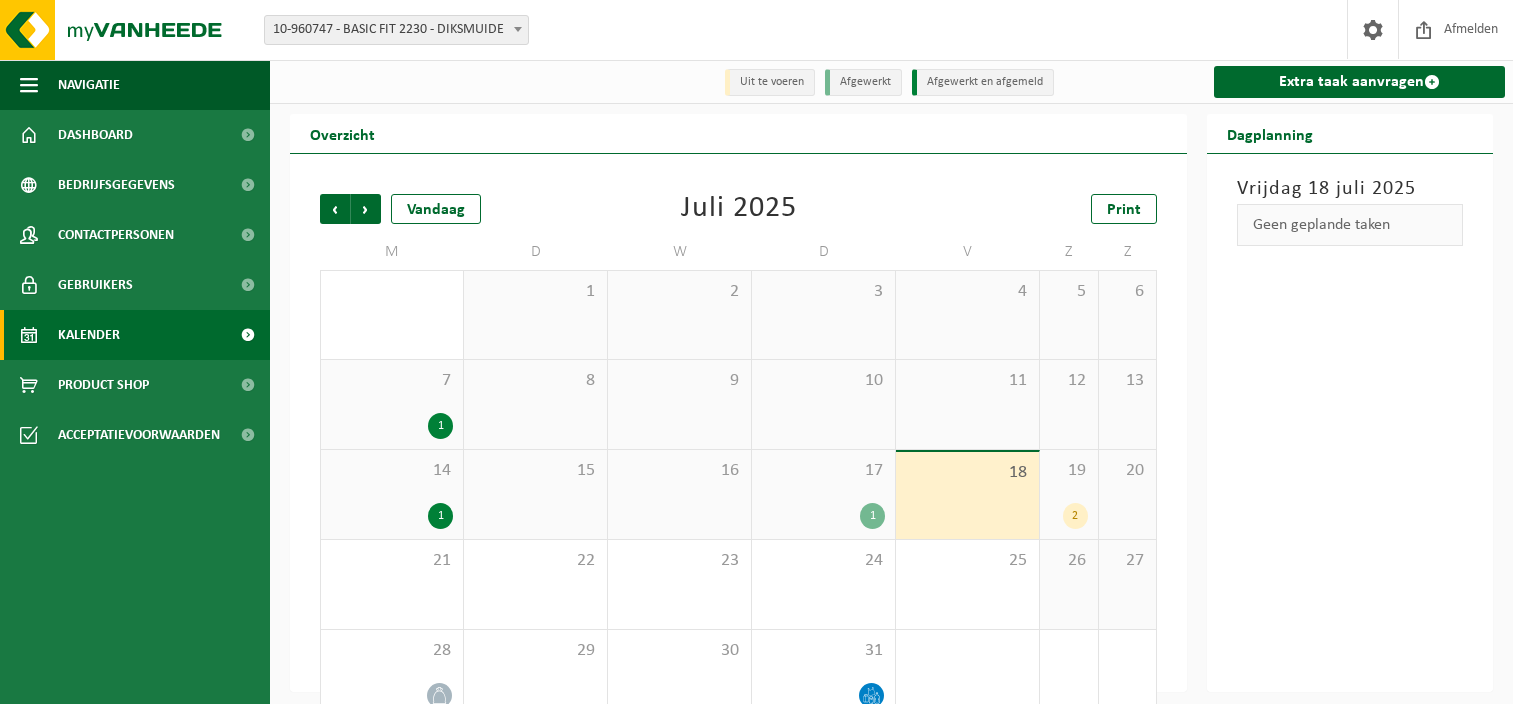 scroll, scrollTop: 0, scrollLeft: 0, axis: both 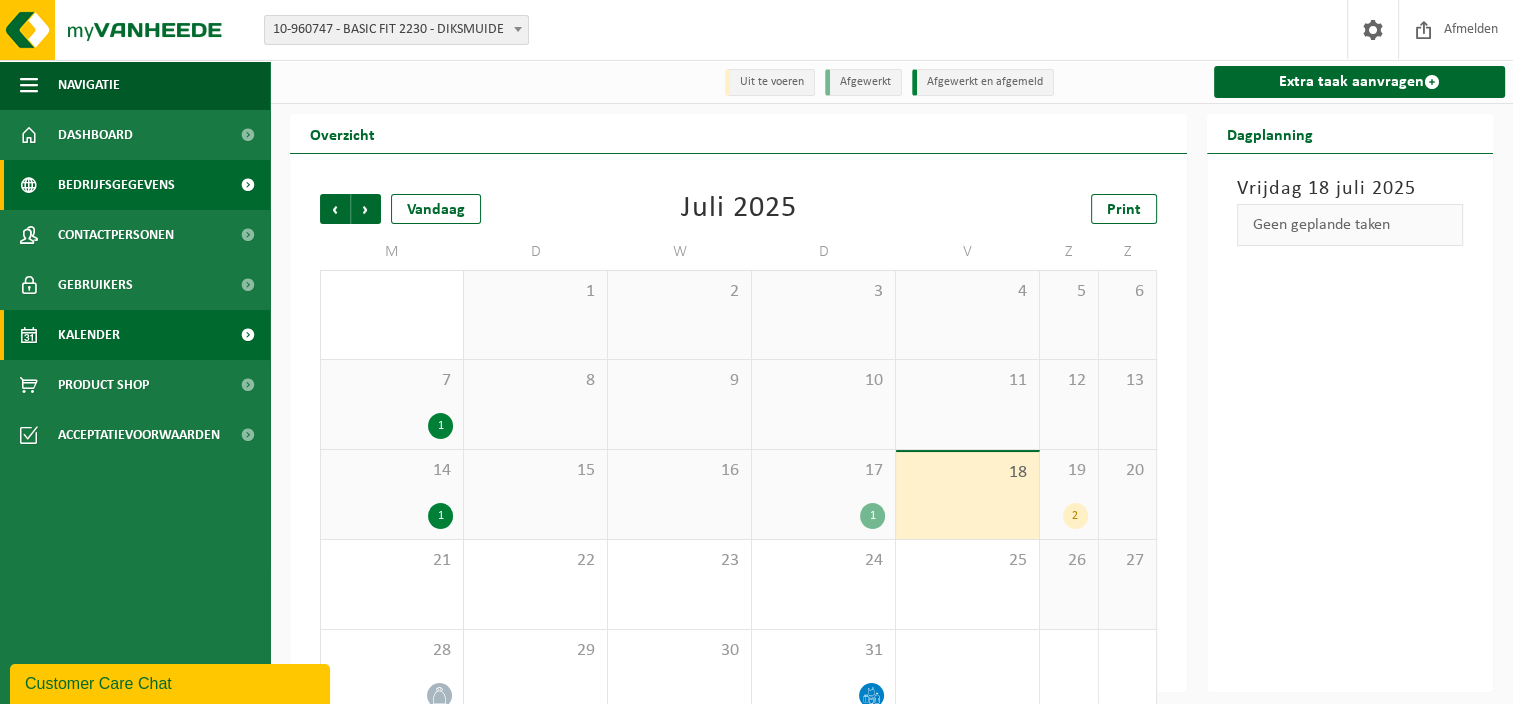 click on "Bedrijfsgegevens" at bounding box center (116, 185) 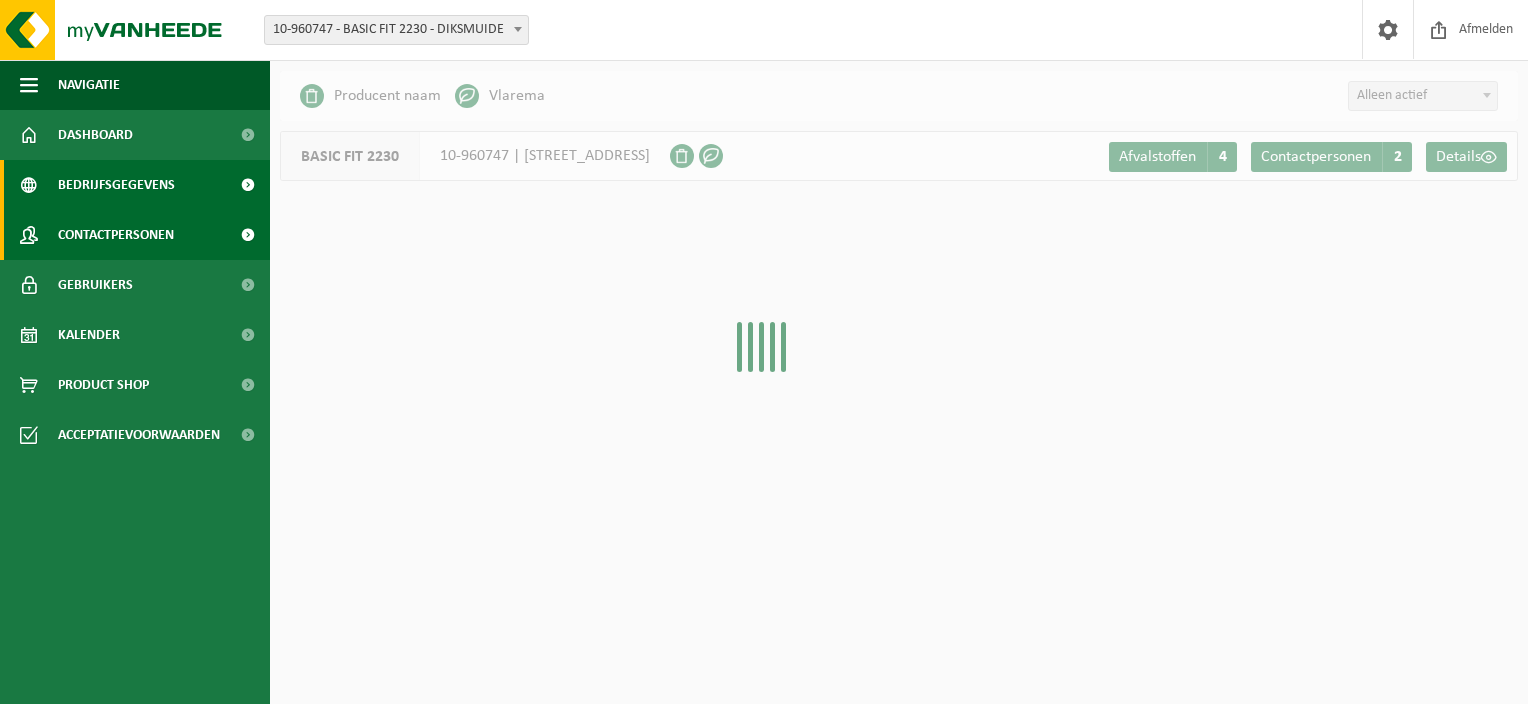 scroll, scrollTop: 0, scrollLeft: 0, axis: both 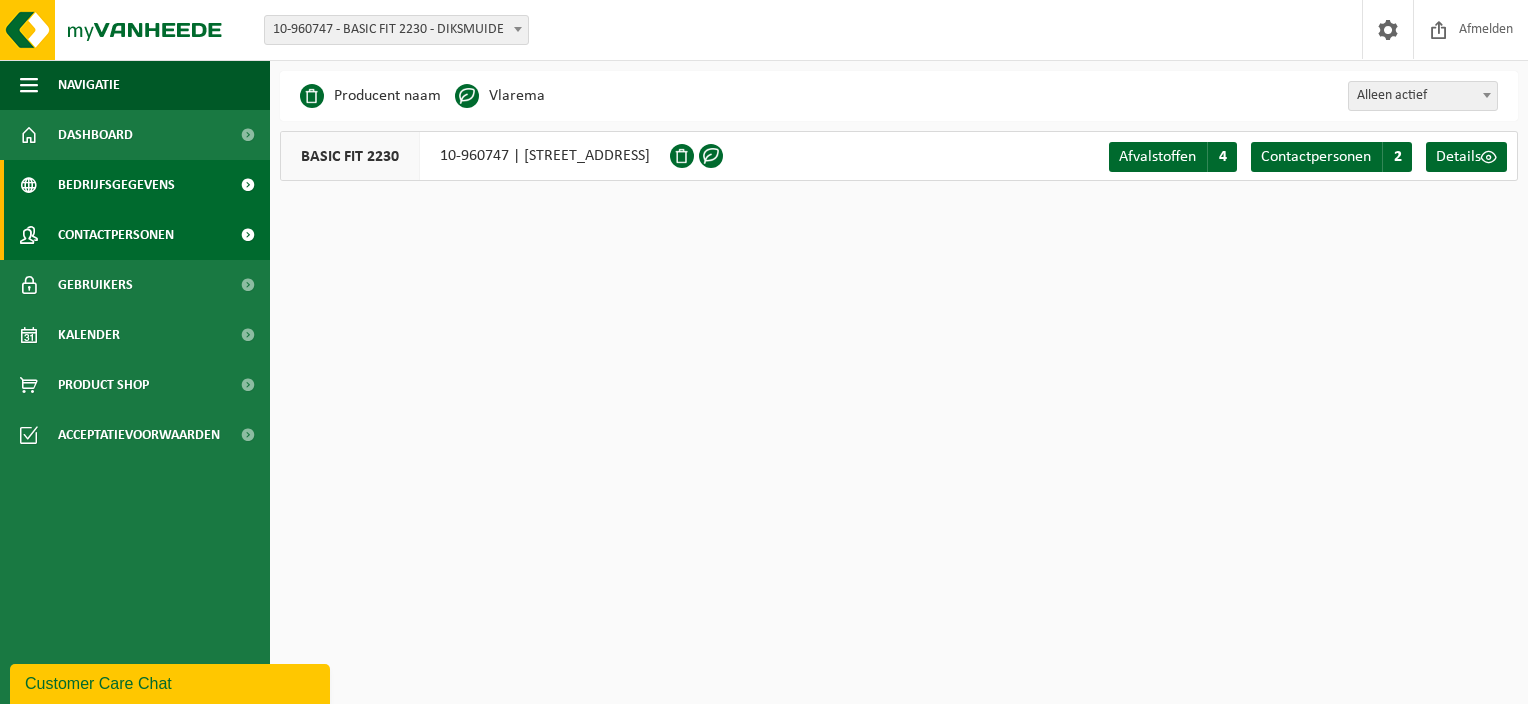 click on "Contactpersonen" at bounding box center (116, 235) 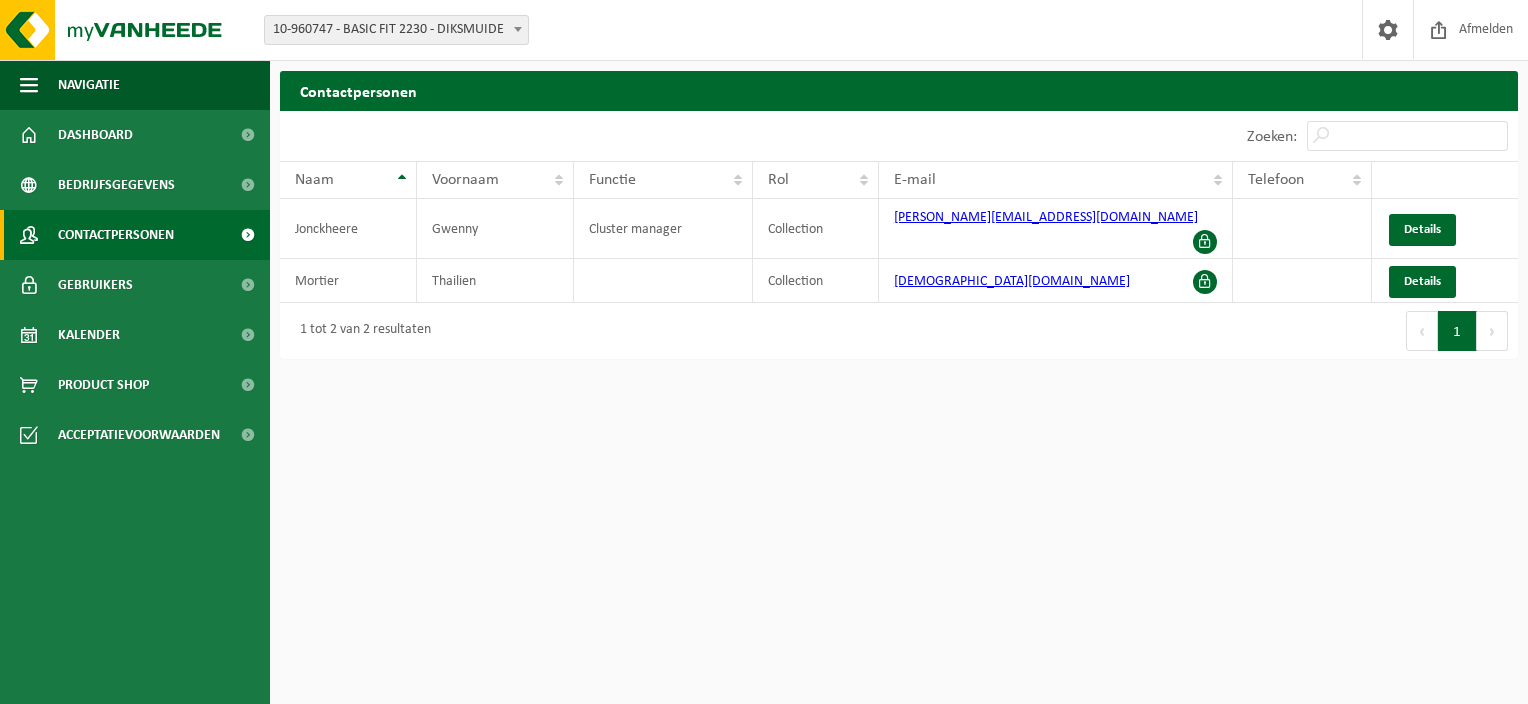 scroll, scrollTop: 0, scrollLeft: 0, axis: both 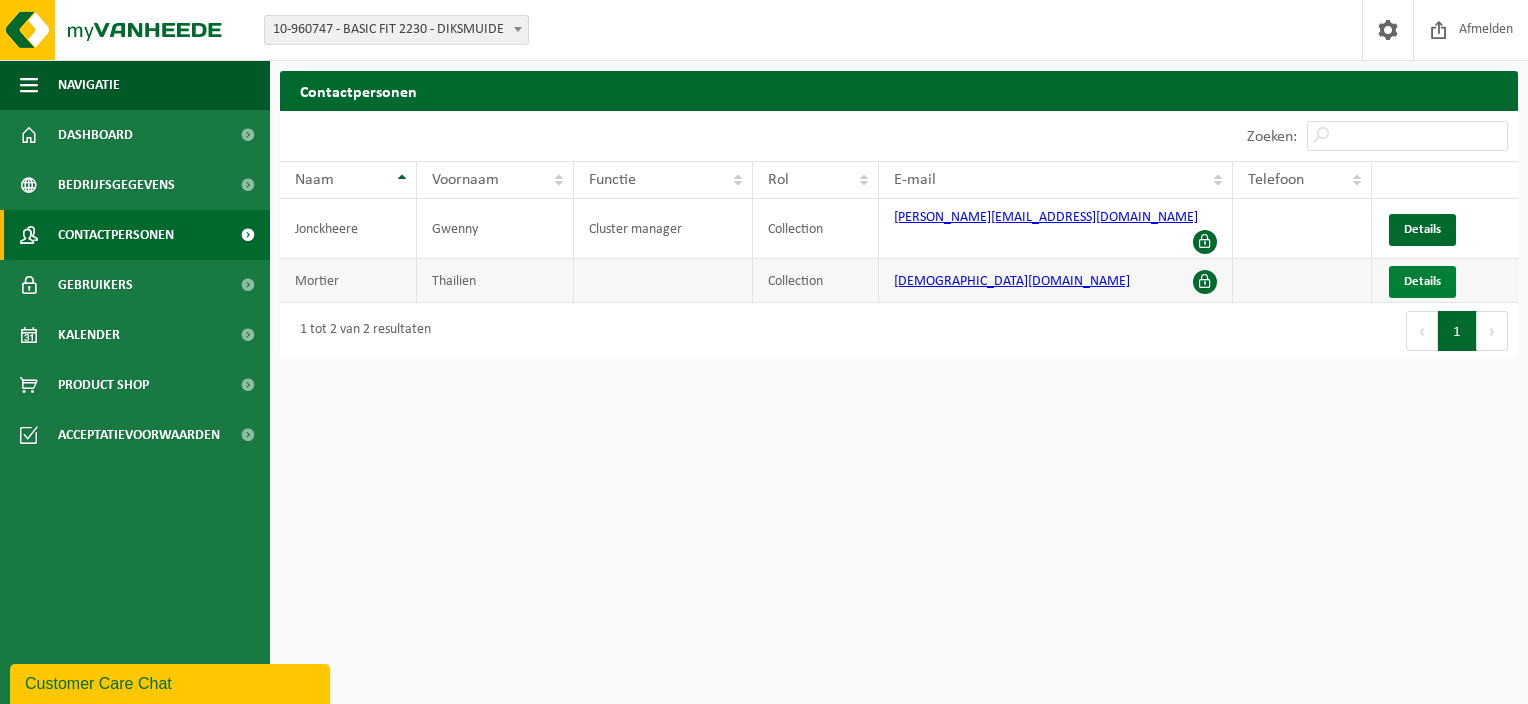 click on "Details" at bounding box center (1422, 281) 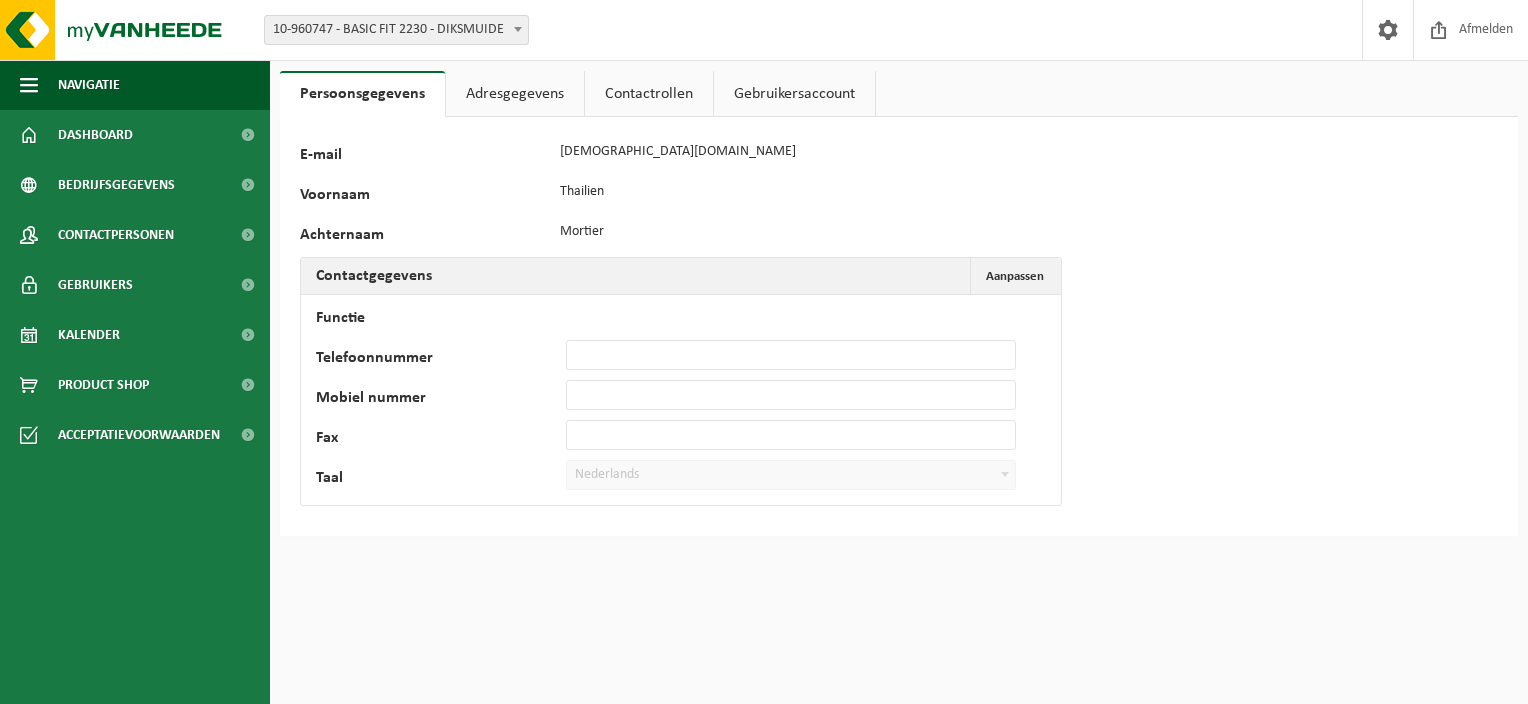 scroll, scrollTop: 0, scrollLeft: 0, axis: both 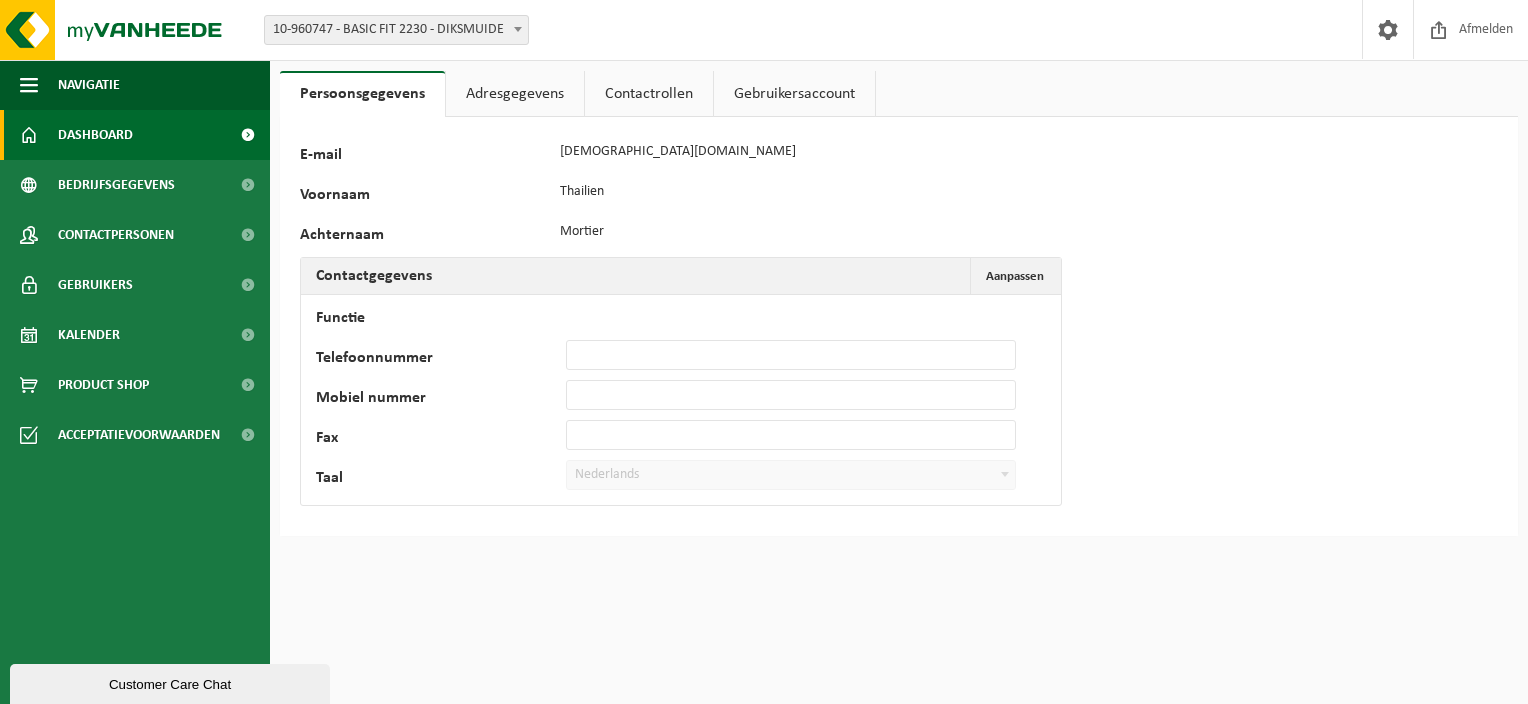 click on "Dashboard" at bounding box center (95, 135) 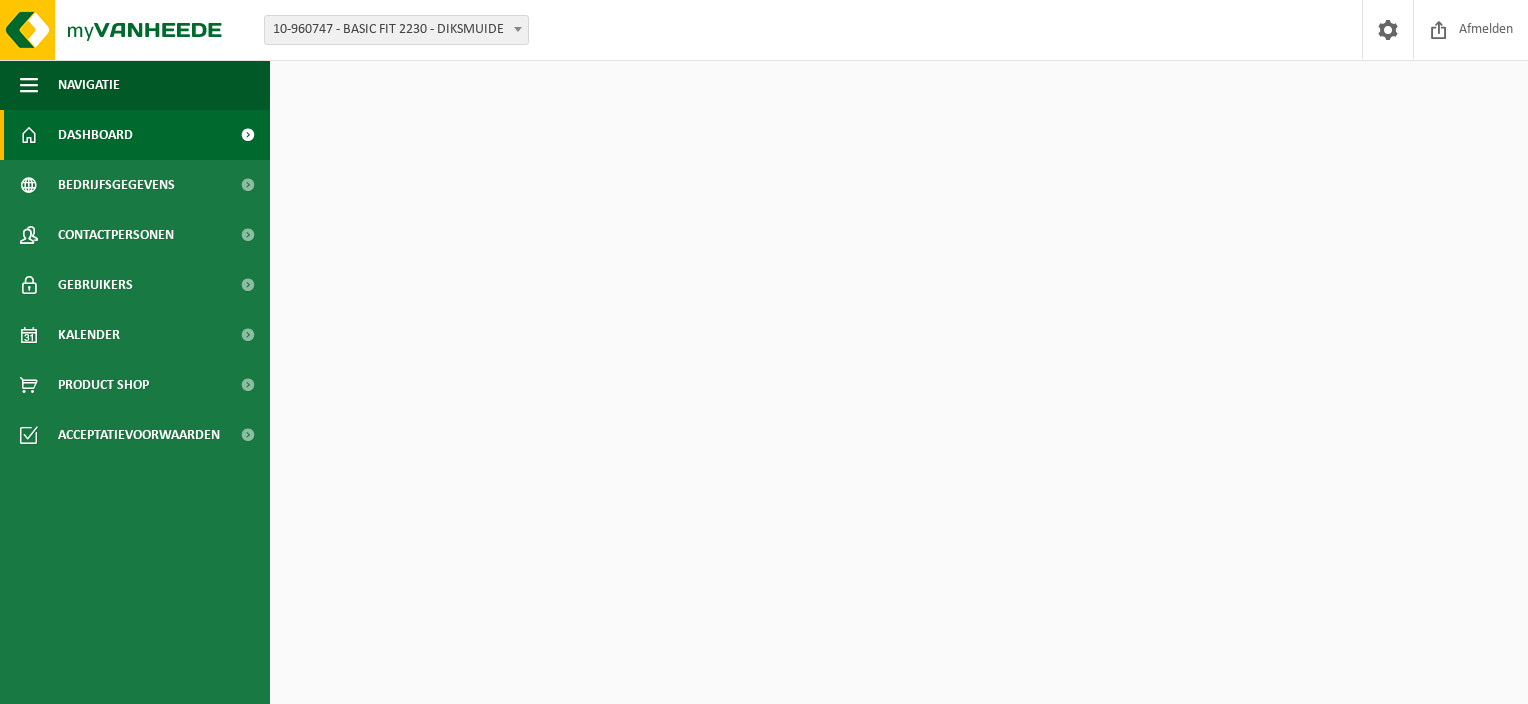 scroll, scrollTop: 0, scrollLeft: 0, axis: both 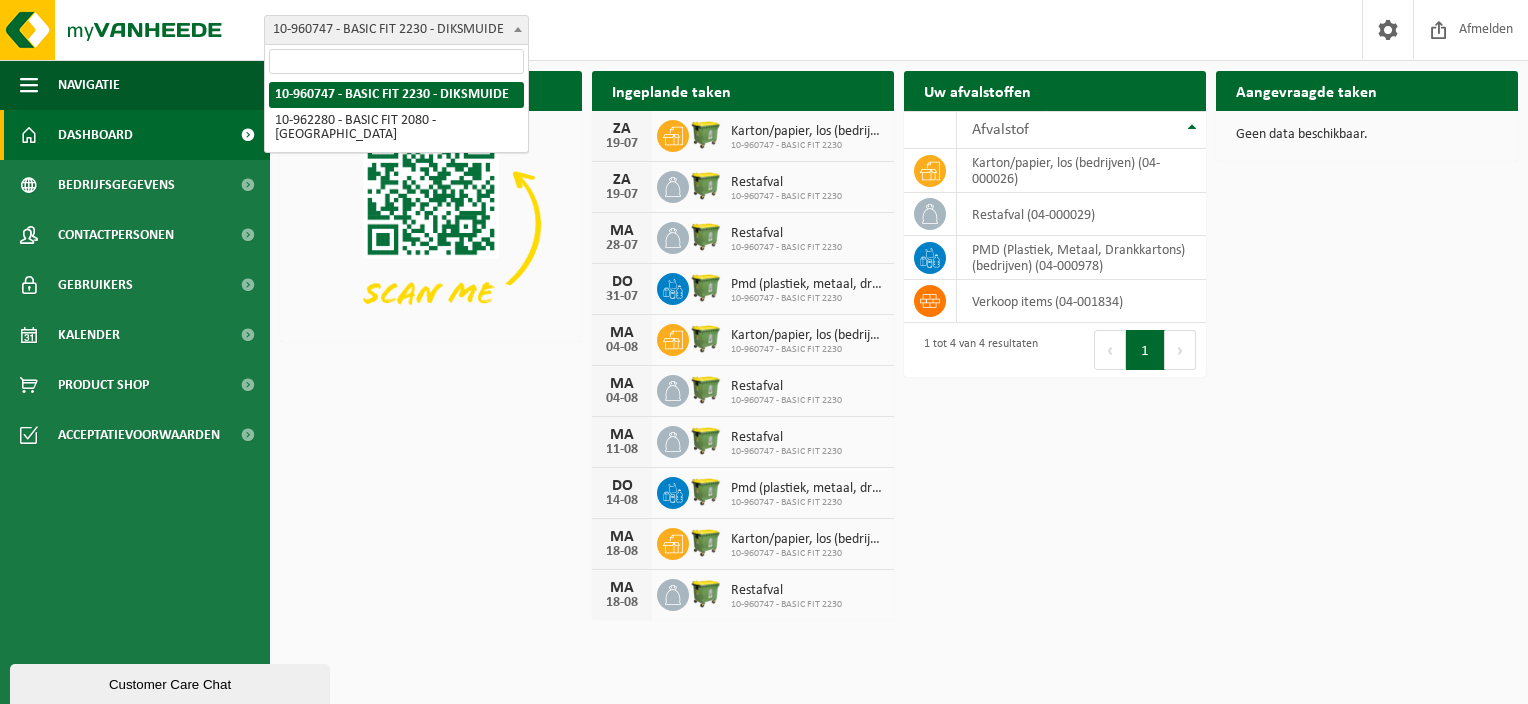 click at bounding box center [518, 29] 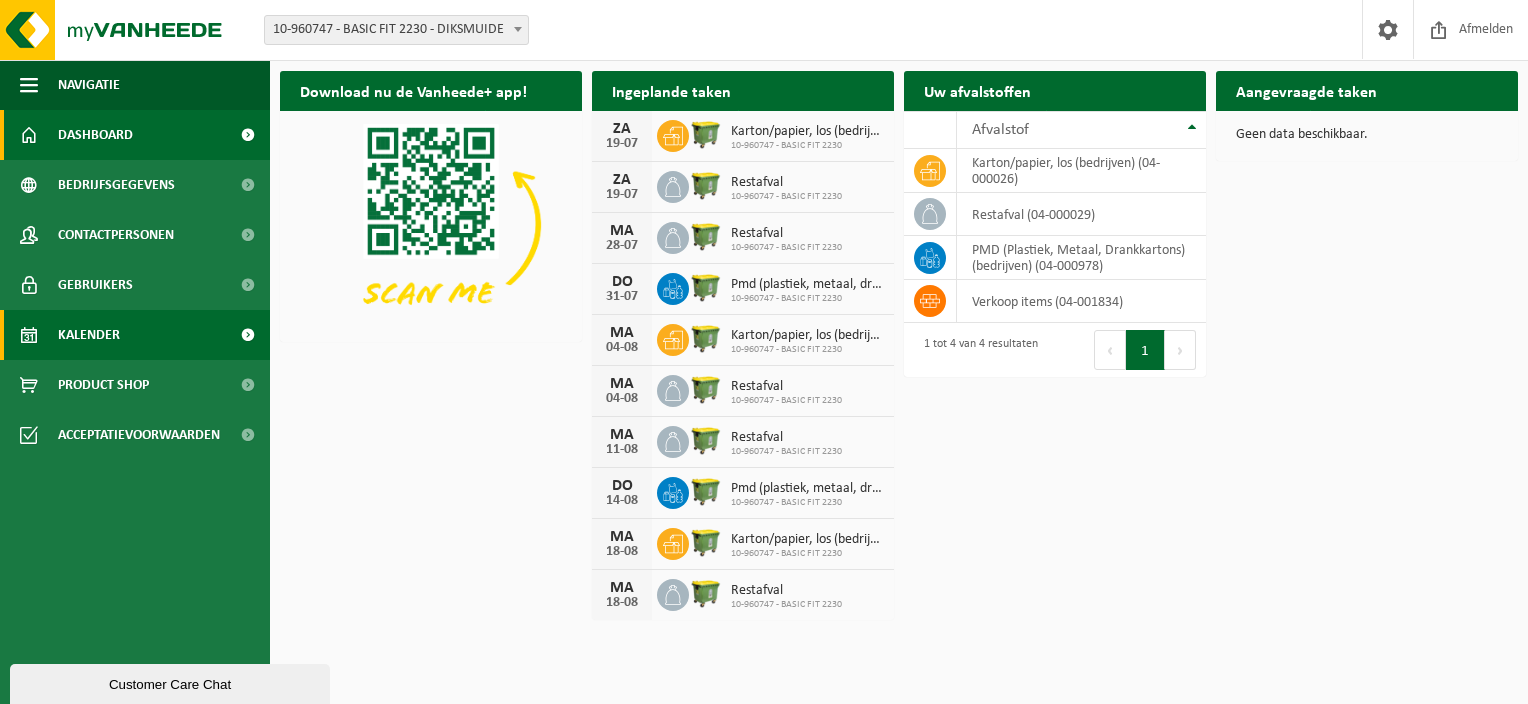 click on "Kalender" at bounding box center [135, 335] 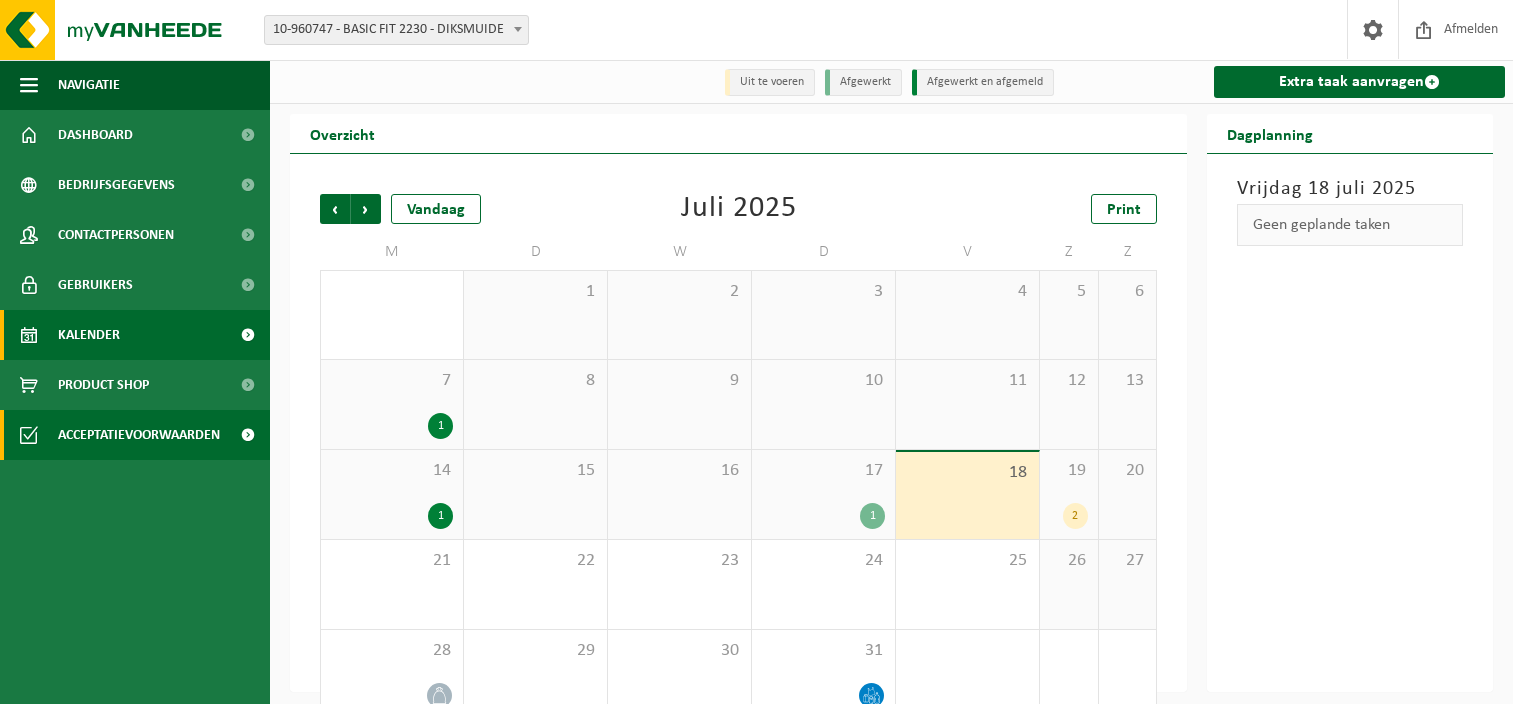 scroll, scrollTop: 0, scrollLeft: 0, axis: both 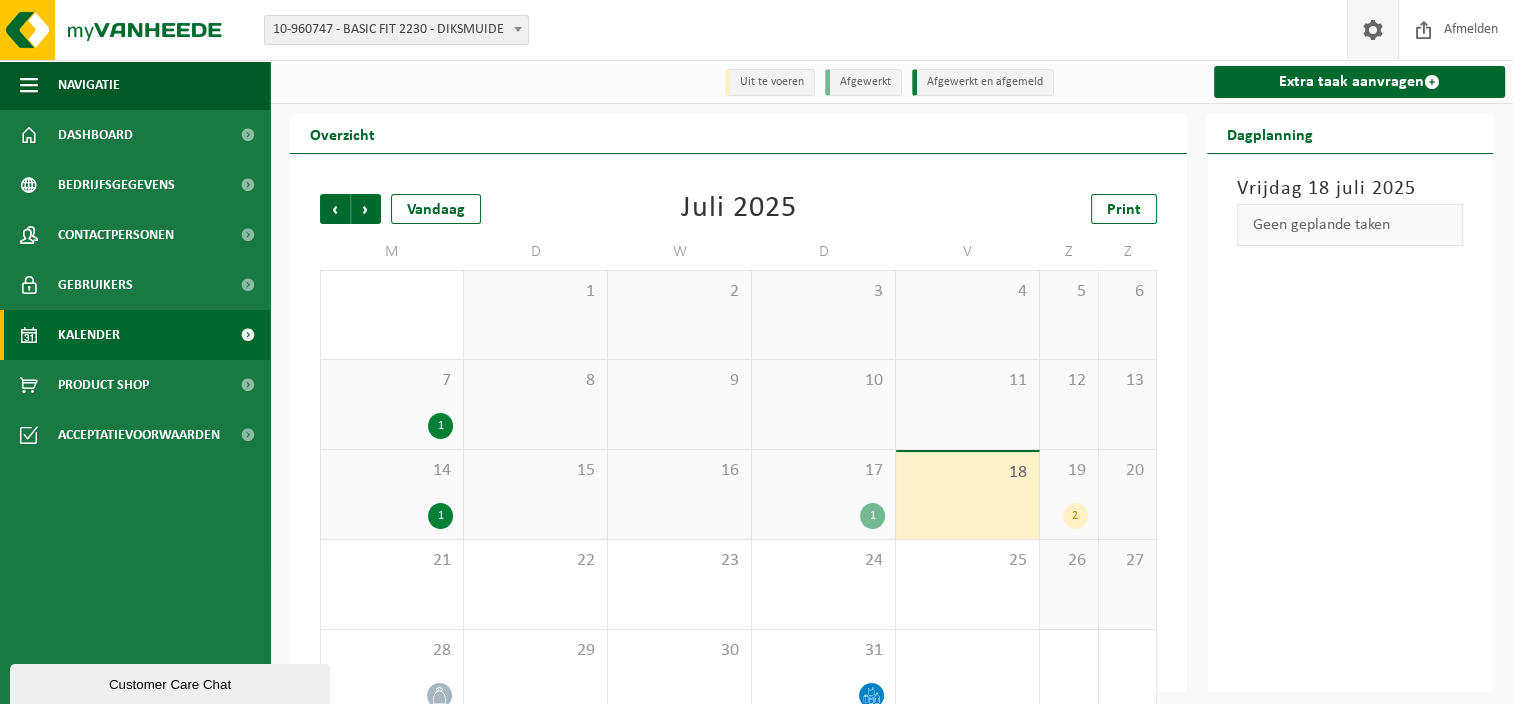 click at bounding box center (1373, 29) 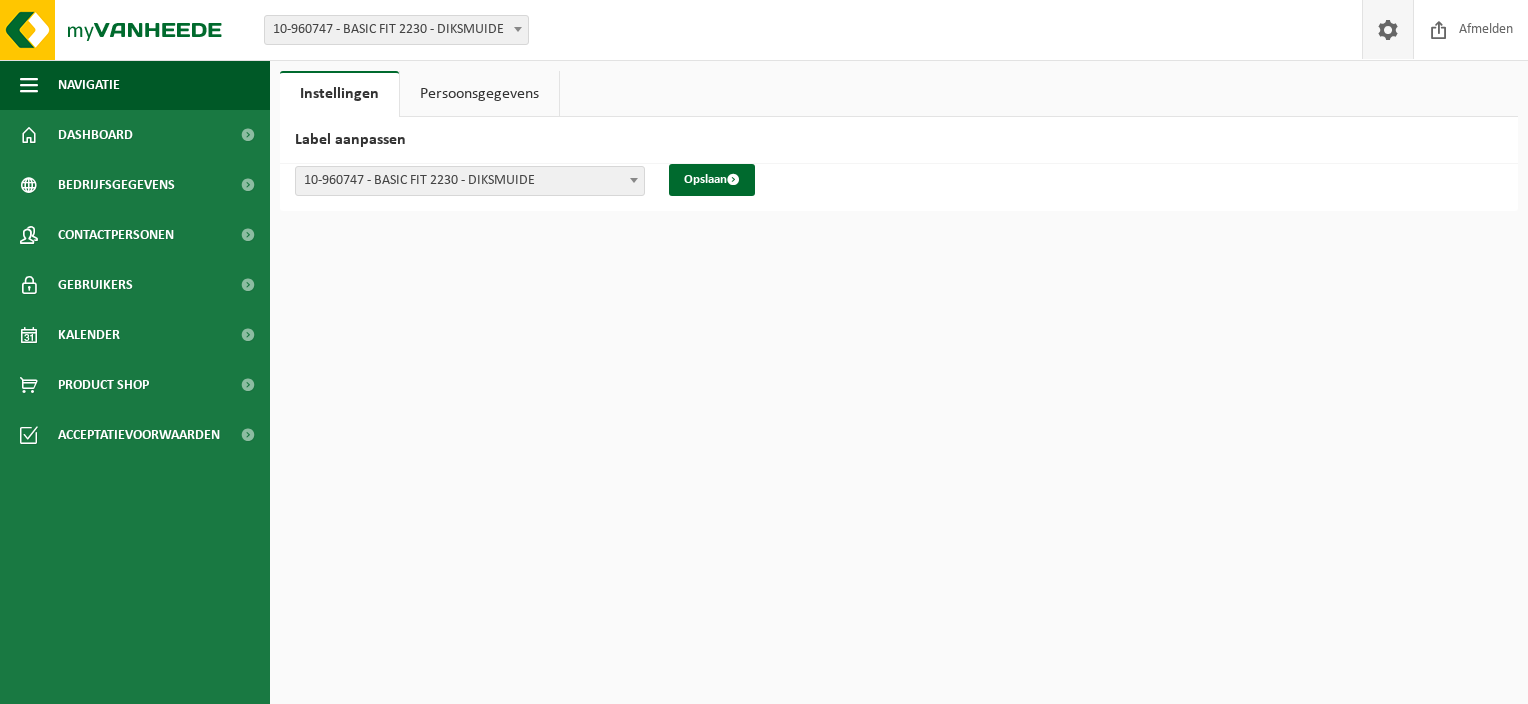 scroll, scrollTop: 0, scrollLeft: 0, axis: both 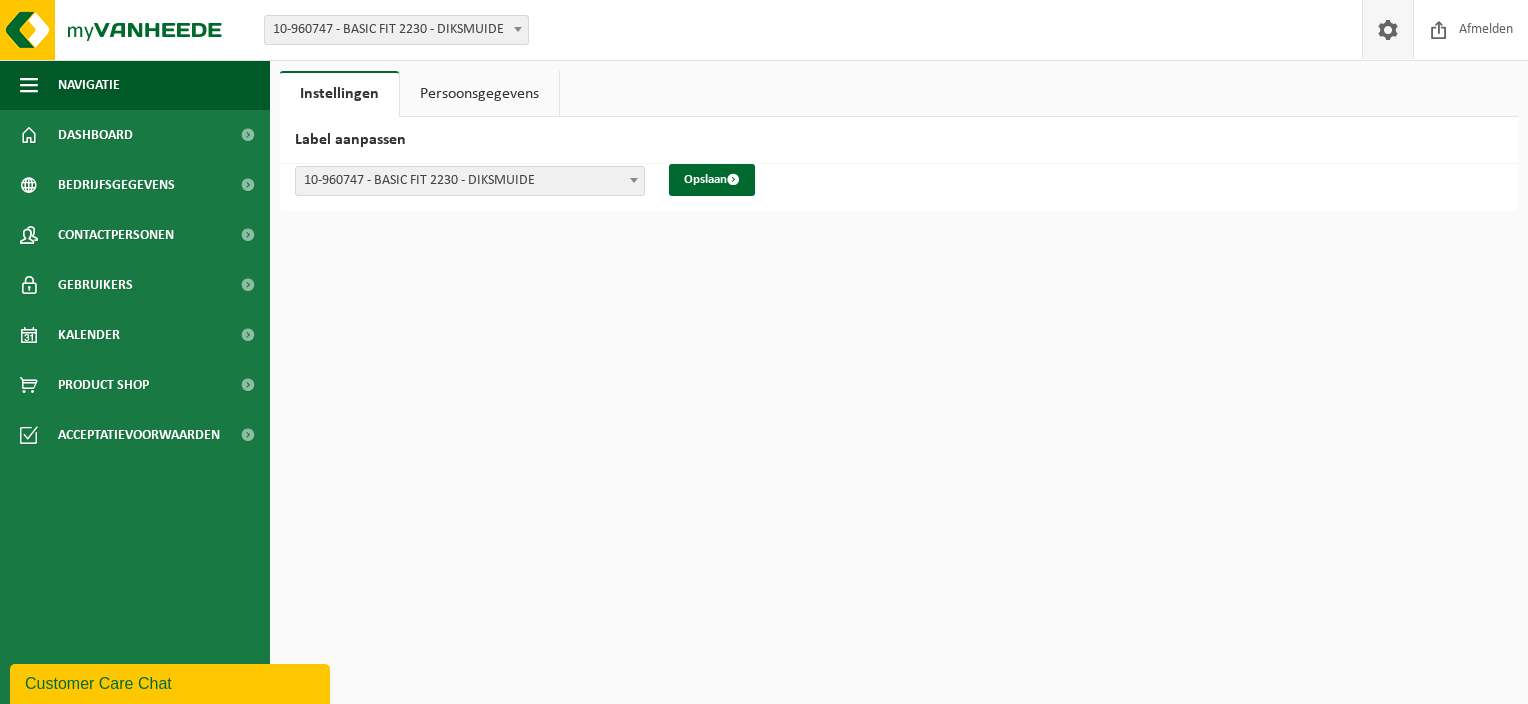 click on "Customer Care Chat" at bounding box center (170, 684) 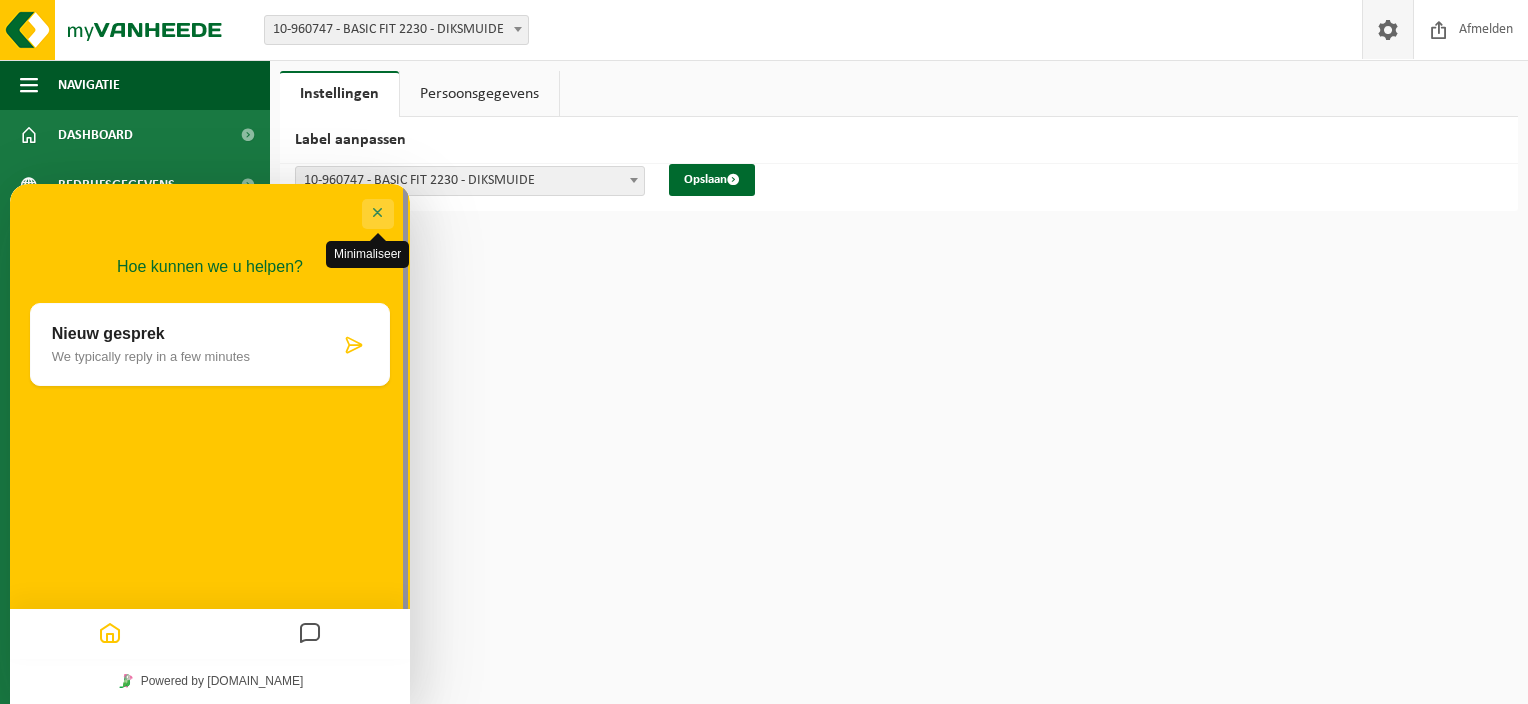 drag, startPoint x: 577, startPoint y: 660, endPoint x: 389, endPoint y: 202, distance: 495.08383 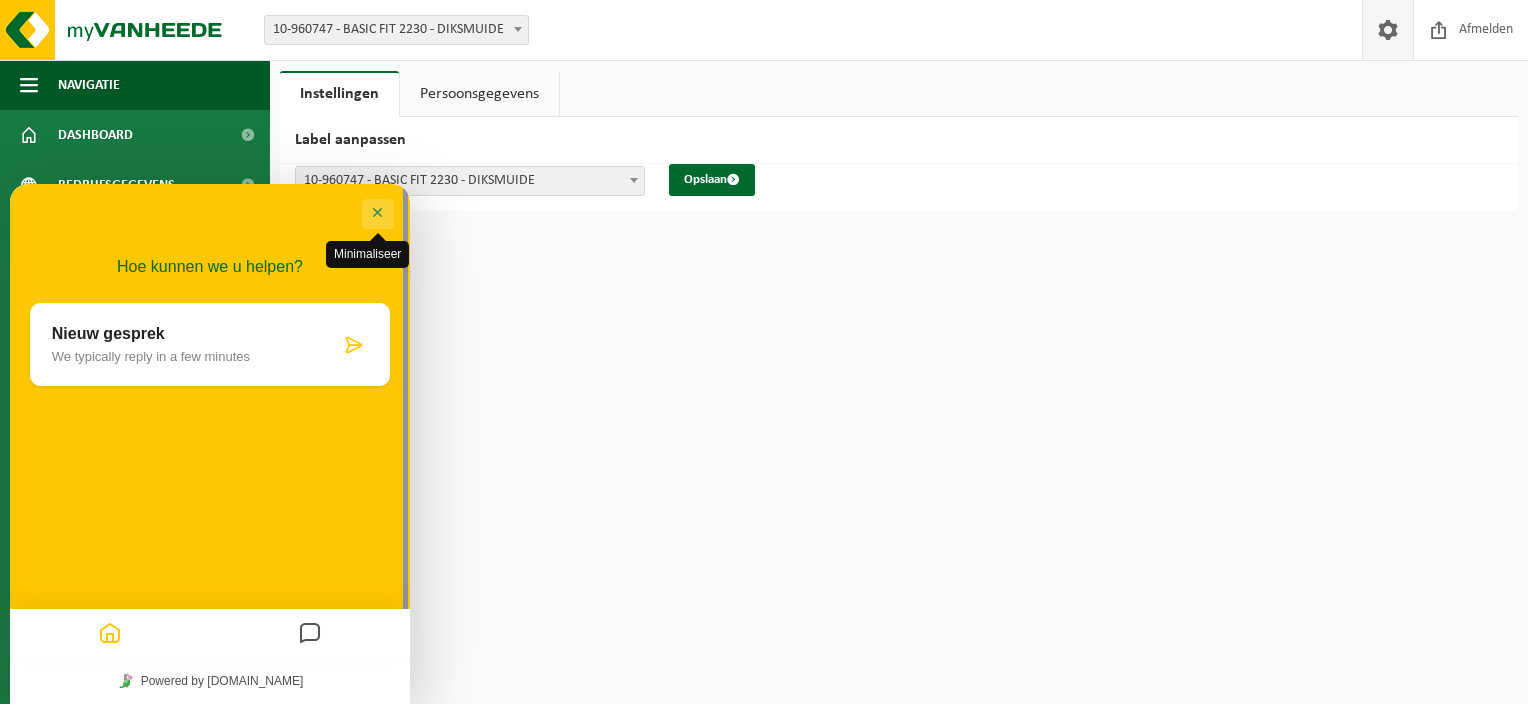 click on "Minimaliseer" at bounding box center (378, 214) 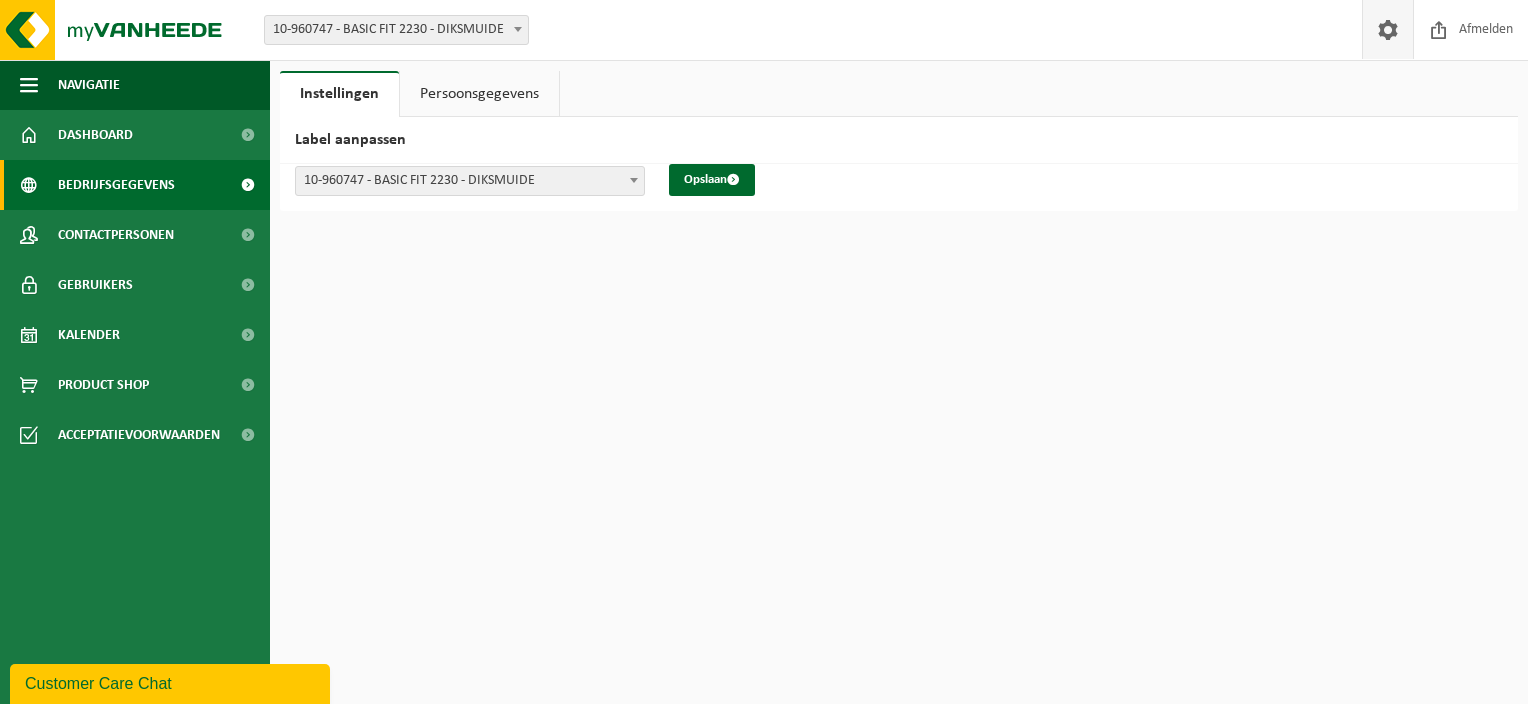 click on "Bedrijfsgegevens" at bounding box center [116, 185] 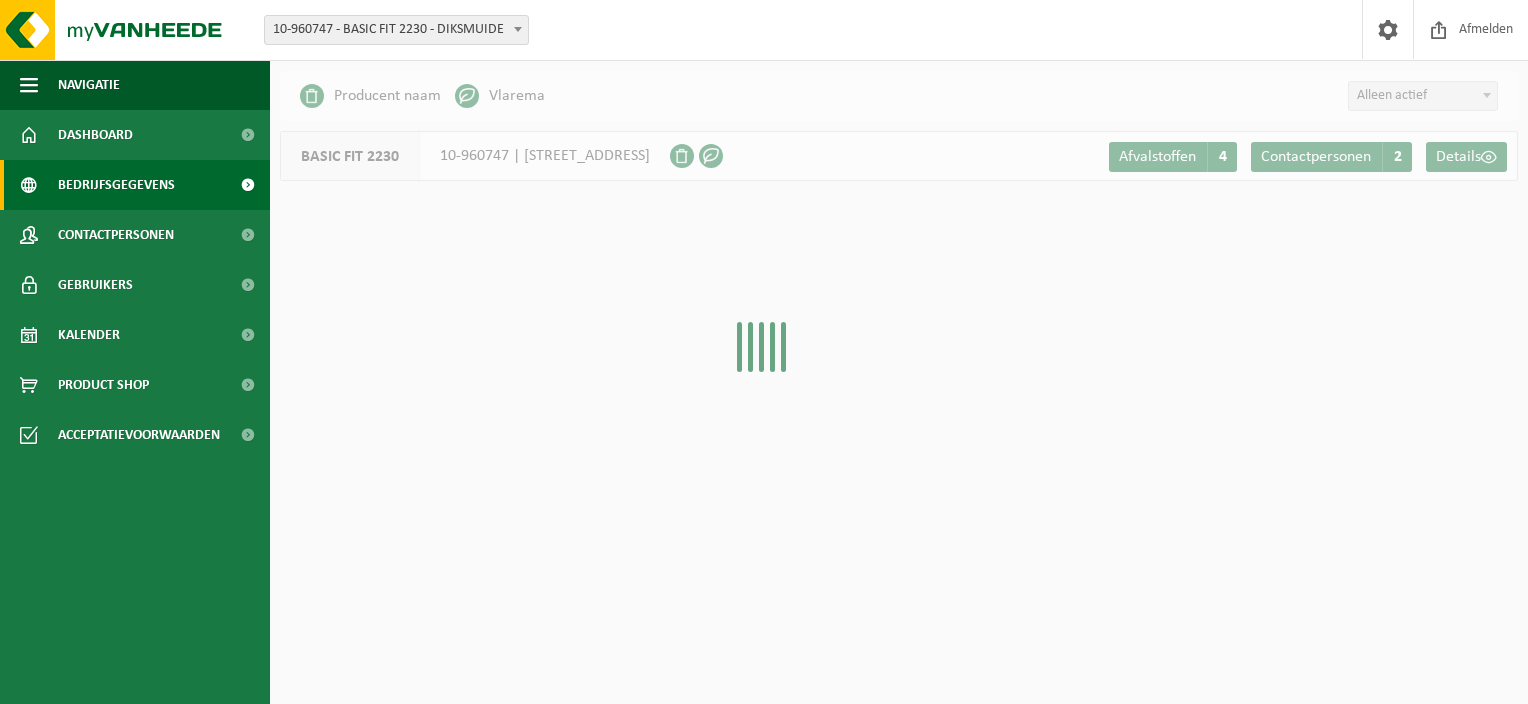scroll, scrollTop: 0, scrollLeft: 0, axis: both 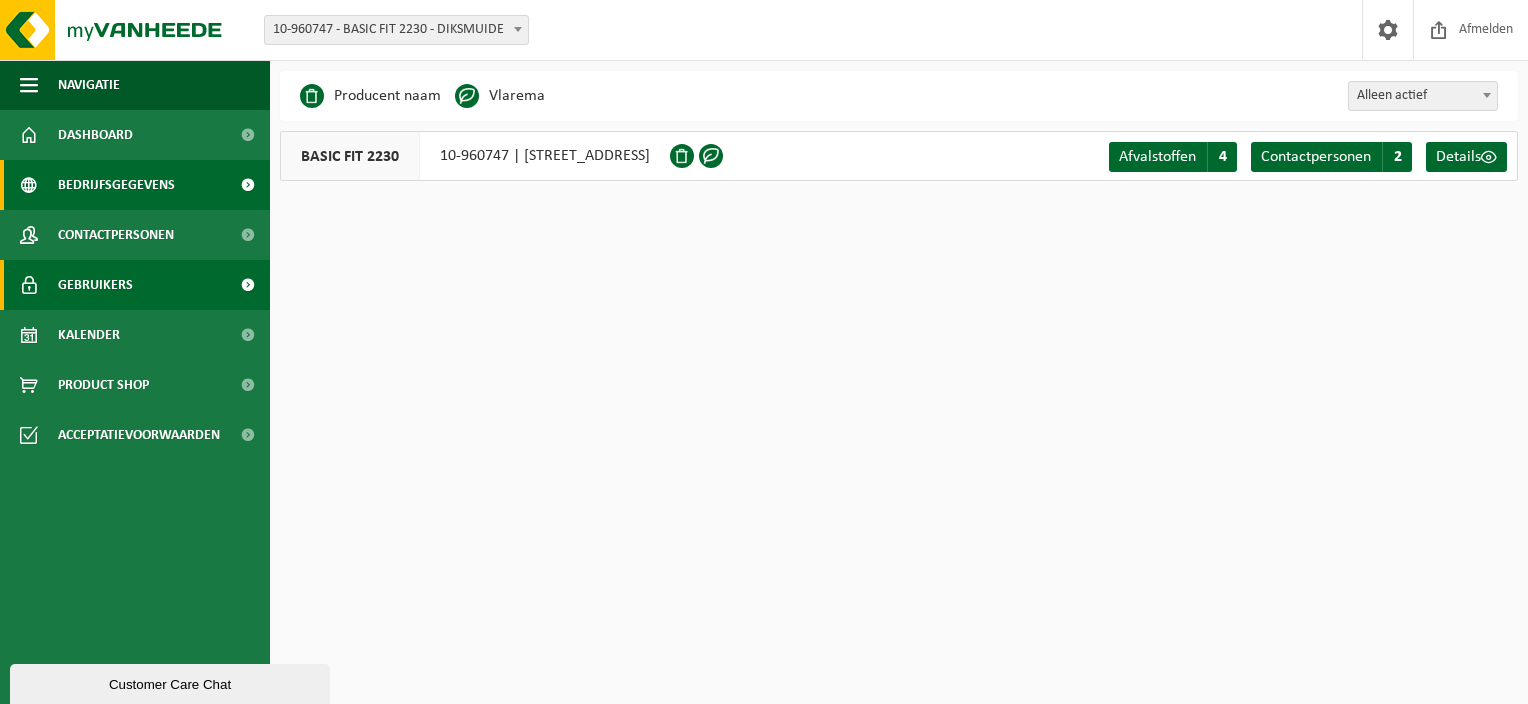 click on "Gebruikers" at bounding box center (95, 285) 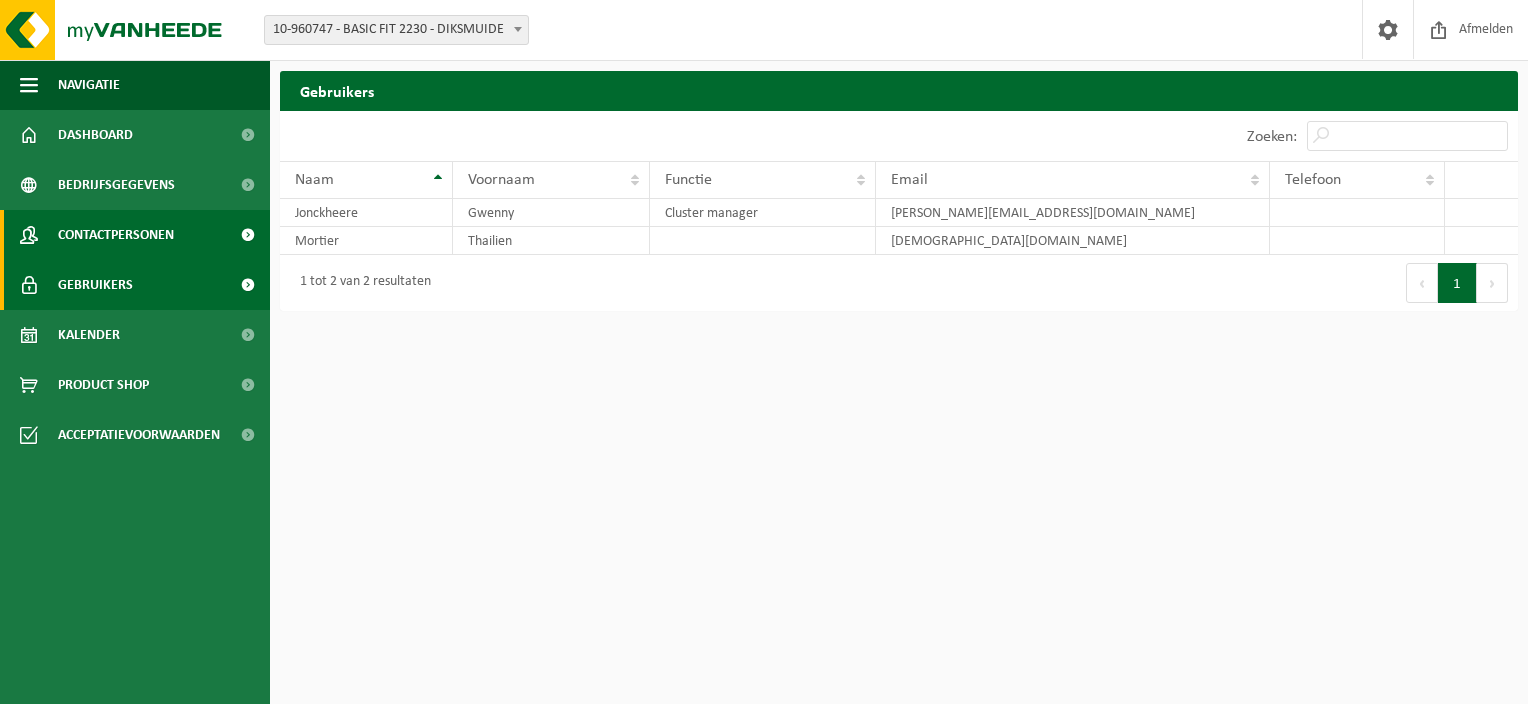 scroll, scrollTop: 0, scrollLeft: 0, axis: both 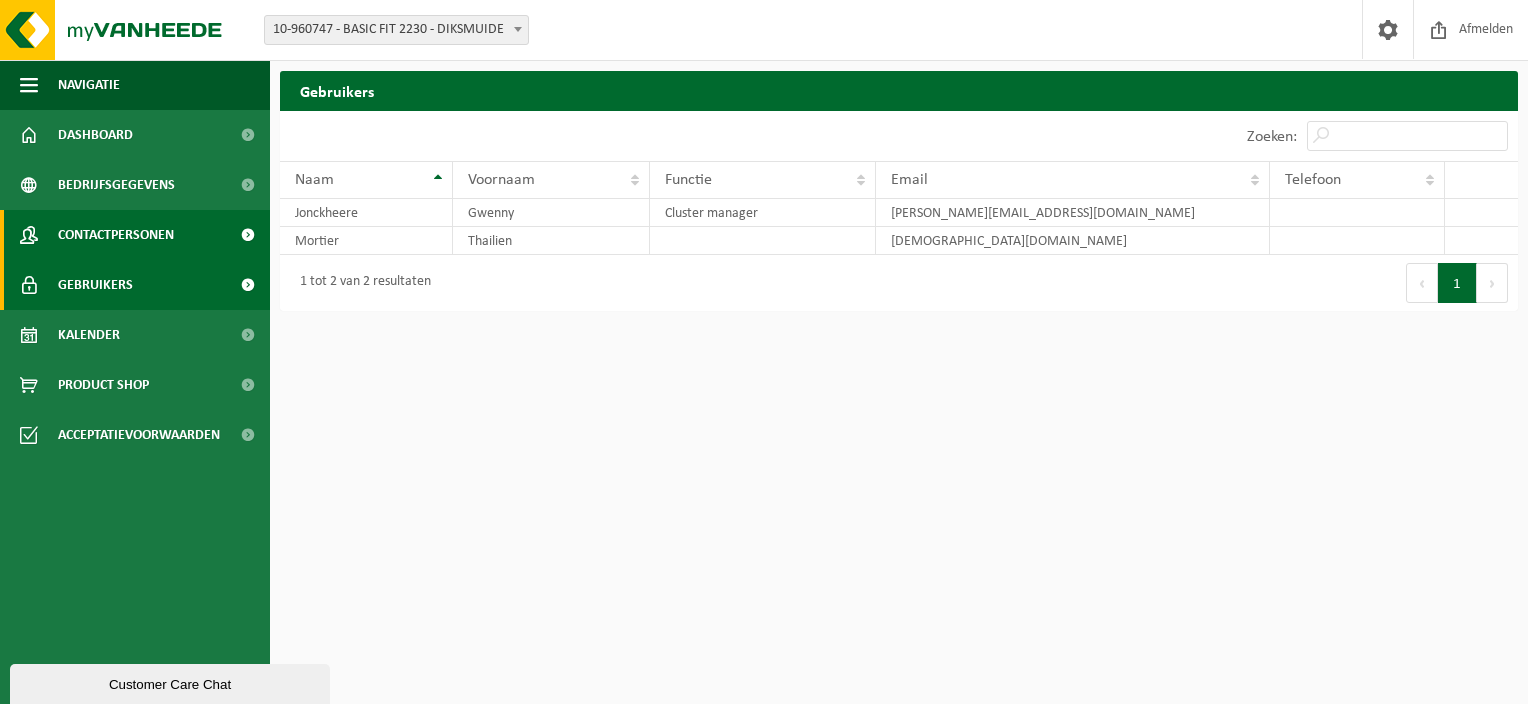 click on "Contactpersonen" at bounding box center [116, 235] 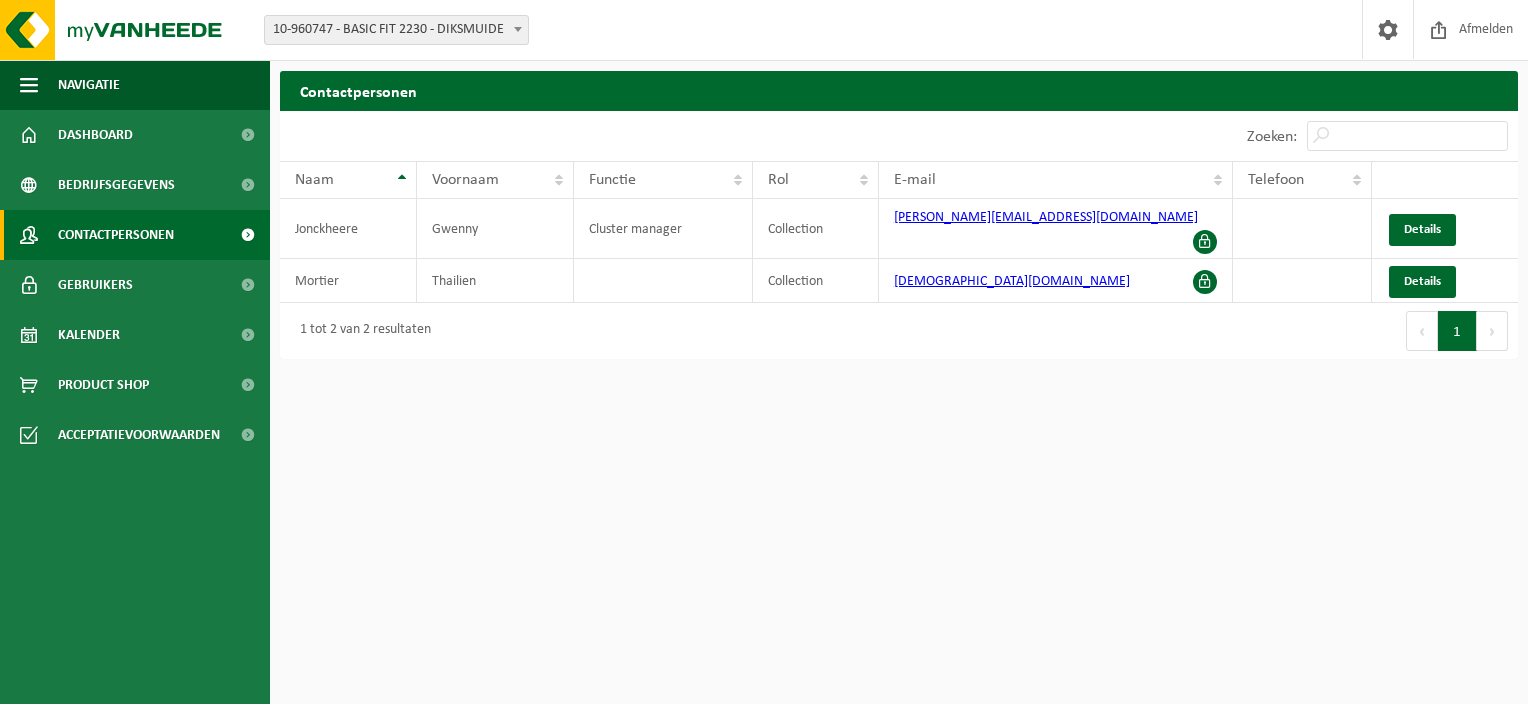 scroll, scrollTop: 0, scrollLeft: 0, axis: both 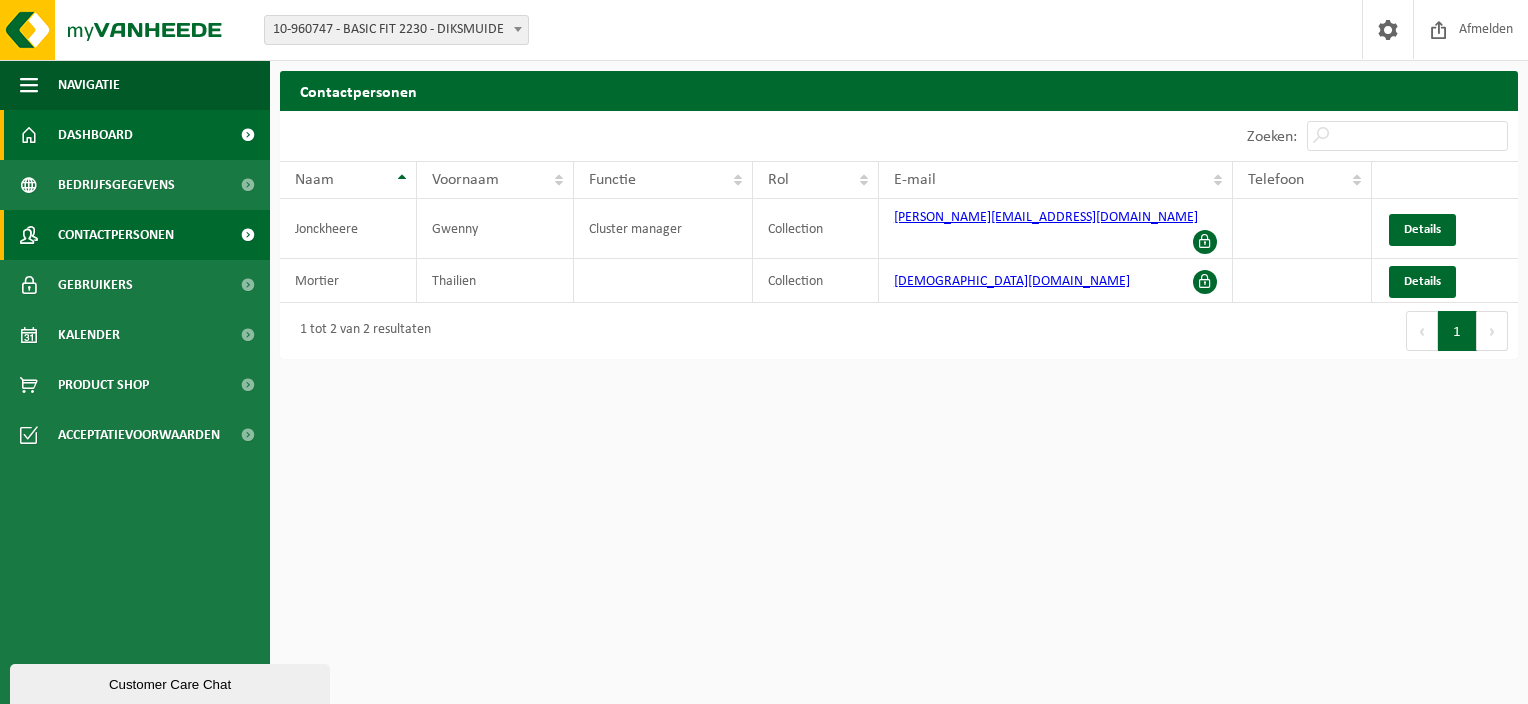 click on "Dashboard" at bounding box center (95, 135) 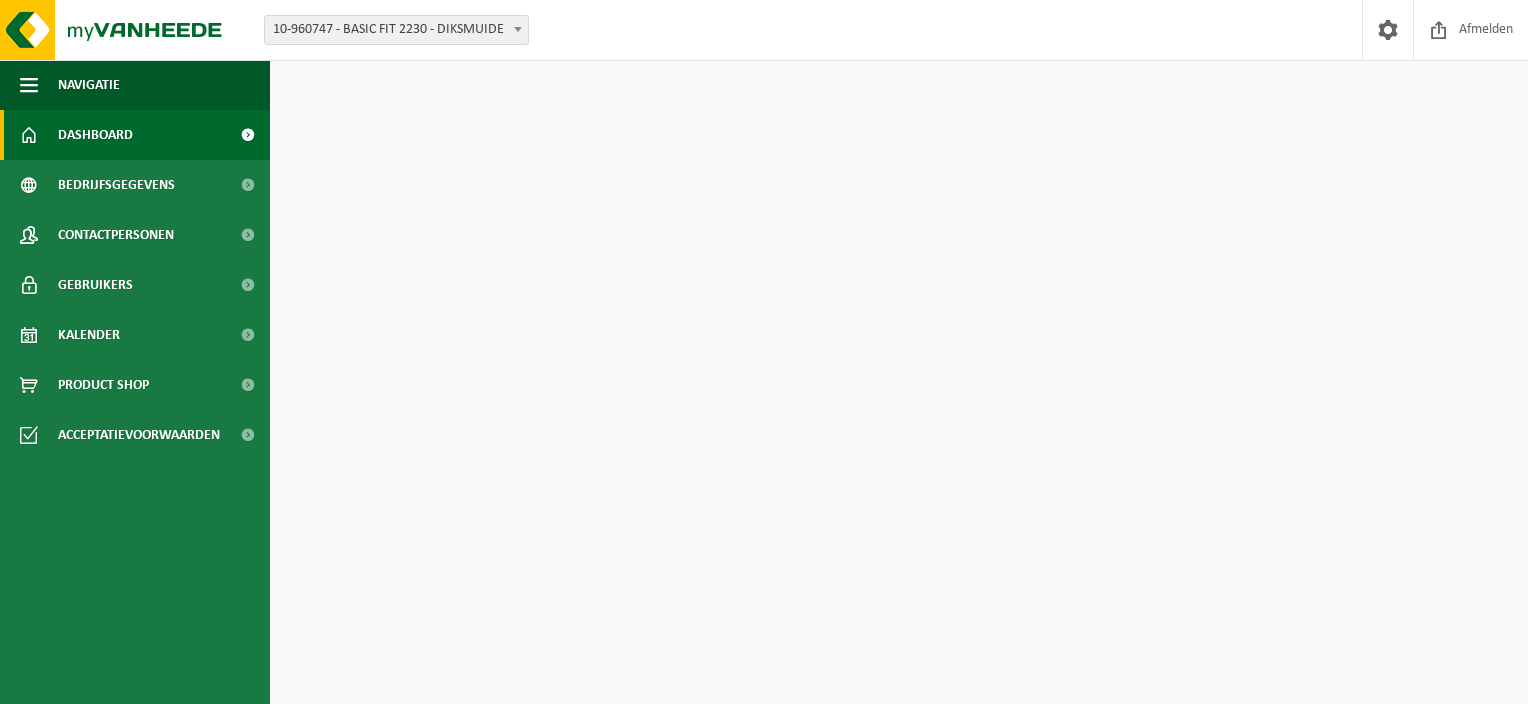 scroll, scrollTop: 0, scrollLeft: 0, axis: both 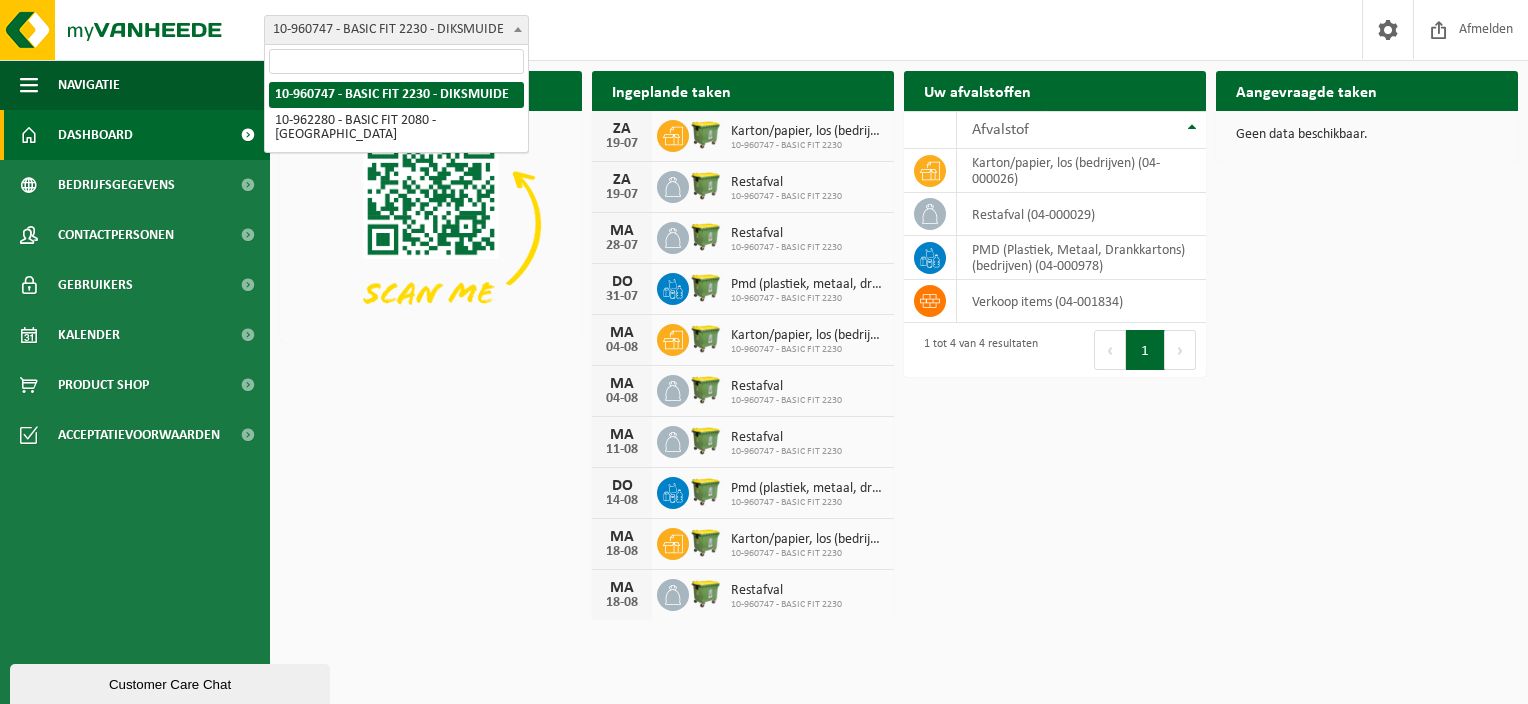 click on "10-960747 - BASIC FIT 2230 - DIKSMUIDE" at bounding box center [396, 30] 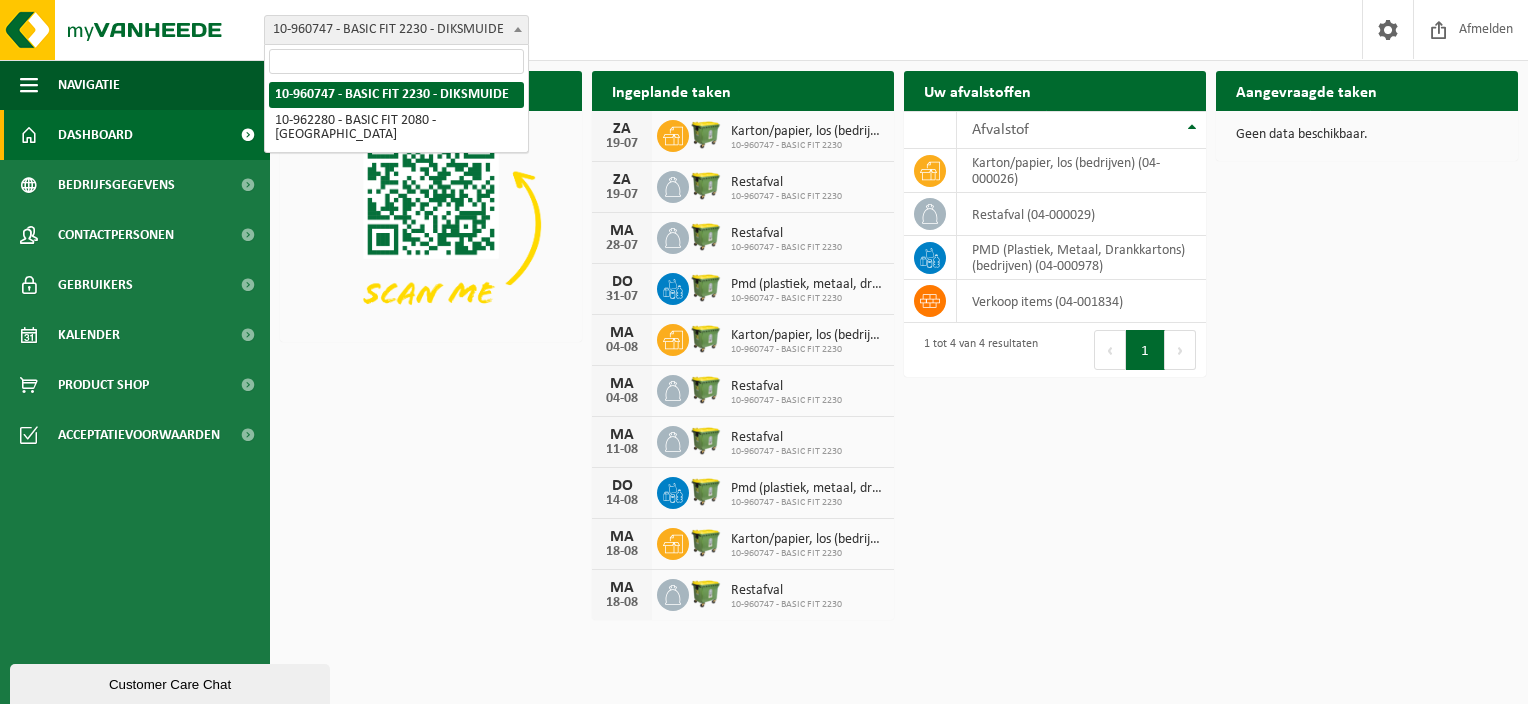 click at bounding box center [396, 61] 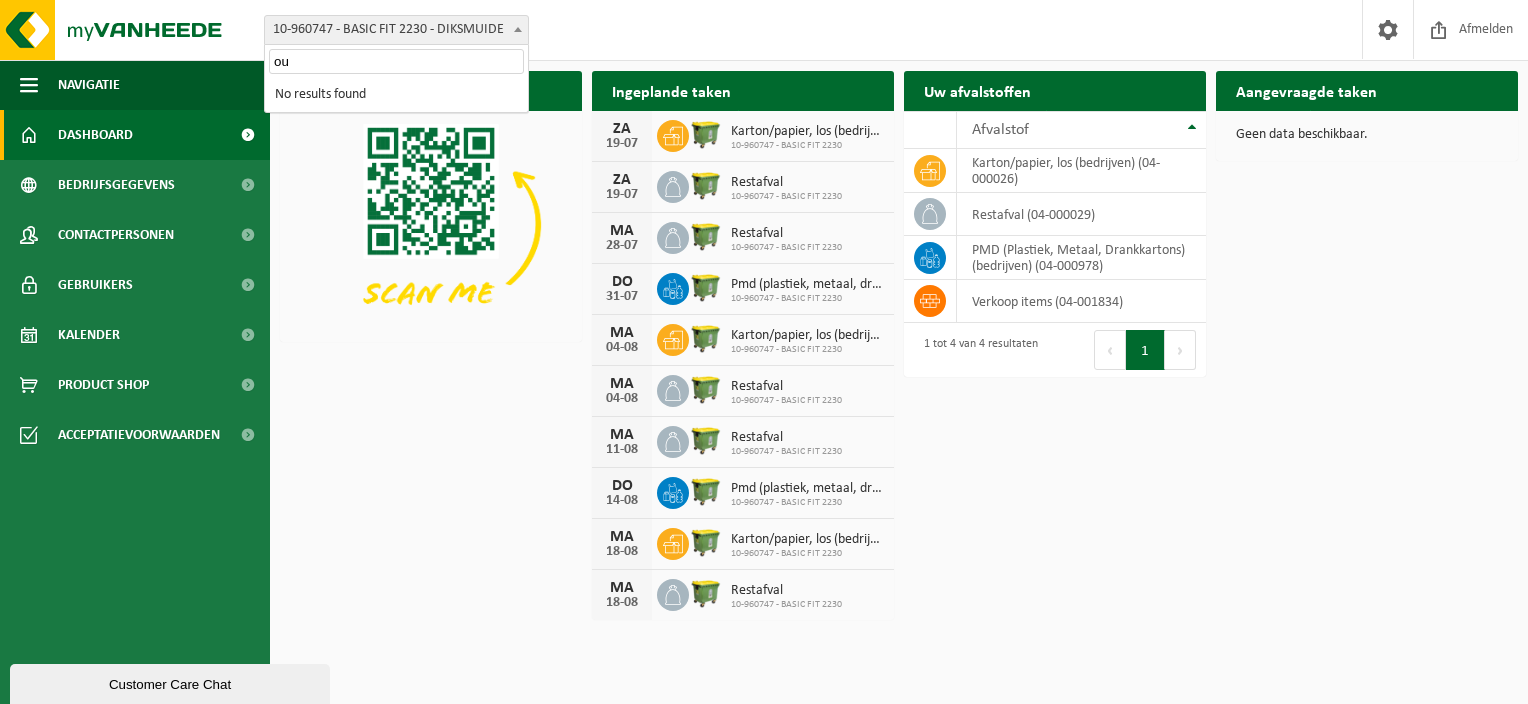 type on "o" 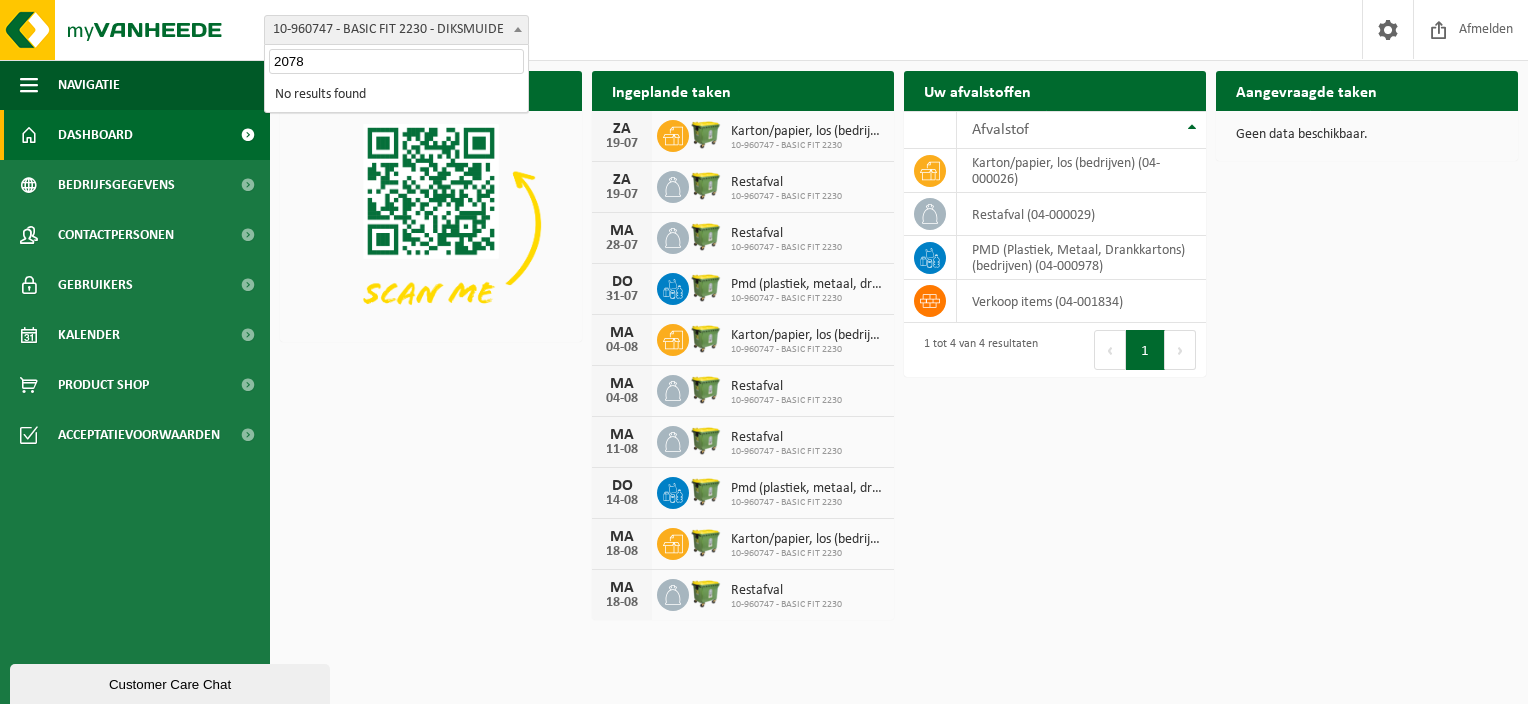 type on "2078" 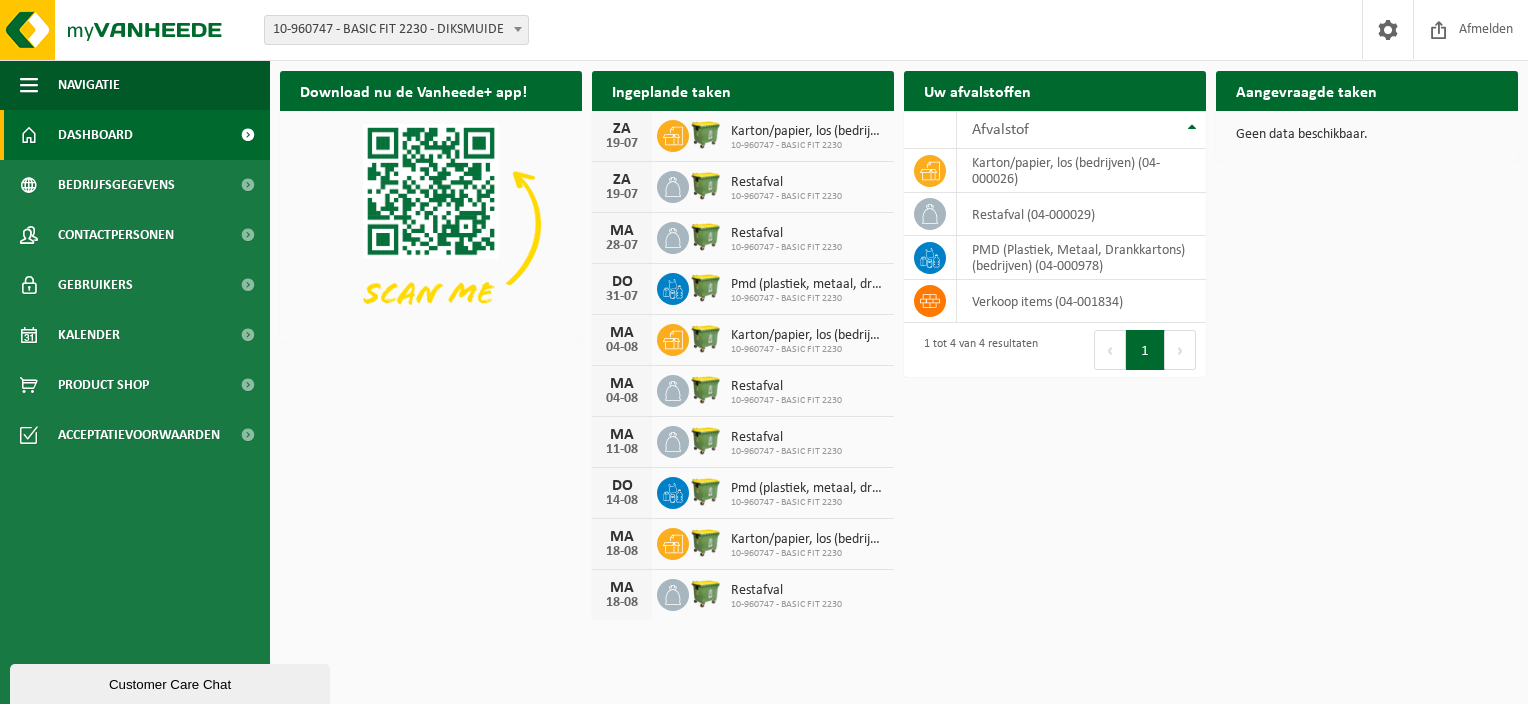click on "10-960747 - BASIC FIT 2230 - DIKSMUIDE" at bounding box center (396, 30) 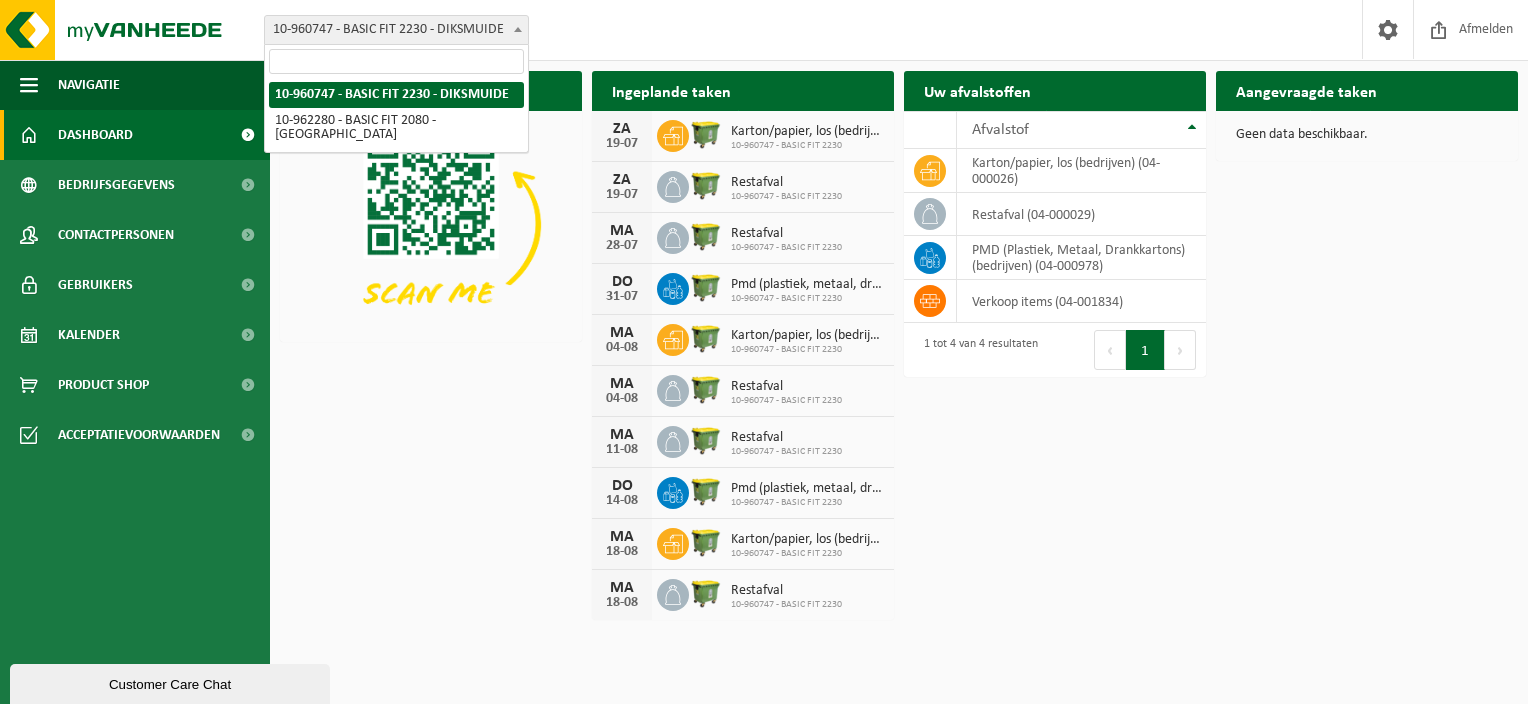 click on "10-960747 - BASIC FIT 2230 - DIKSMUIDE" at bounding box center (396, 30) 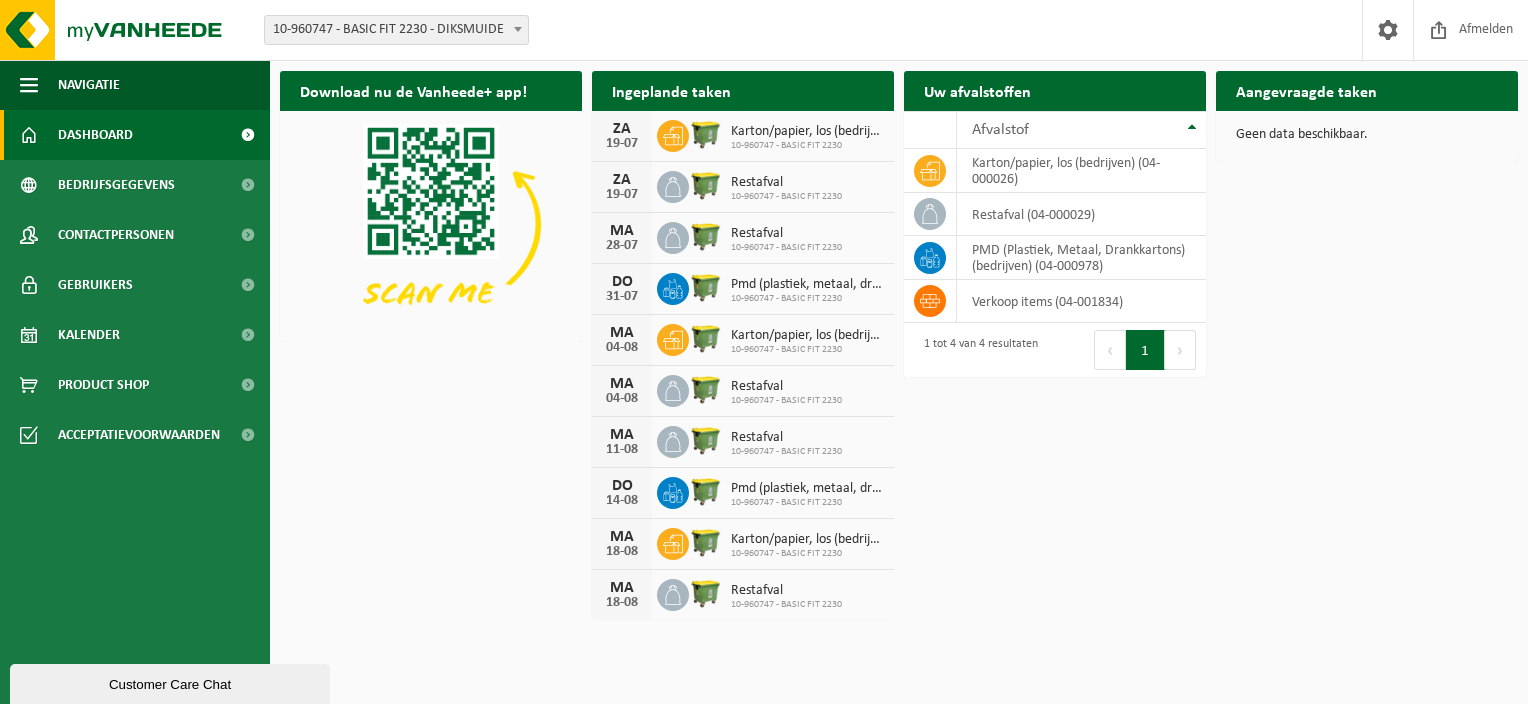 click on "Download nu de Vanheede+ app!       Verberg                           Ingeplande taken       Bekijk uw kalender                                        ZA     19-07                                Karton/papier, los (bedrijven)   10-960747 - BASIC FIT 2230              ZA     19-07                                Restafval   10-960747 - BASIC FIT 2230              MA     28-07                                Restafval   10-960747 - BASIC FIT 2230              DO     31-07                                                Pmd (plastiek, metaal, drankkartons) (bedrijven)   10-960747 - BASIC FIT 2230              MA     04-08                                Karton/papier, los (bedrijven)   10-960747 - BASIC FIT 2230              MA     04-08                                Restafval   10-960747 - BASIC FIT 2230              MA     11-08                                Restafval   10-960747 - BASIC FIT 2230              DO     14-08                                                  10-960747 - BASIC FIT 2230" at bounding box center [899, 344] 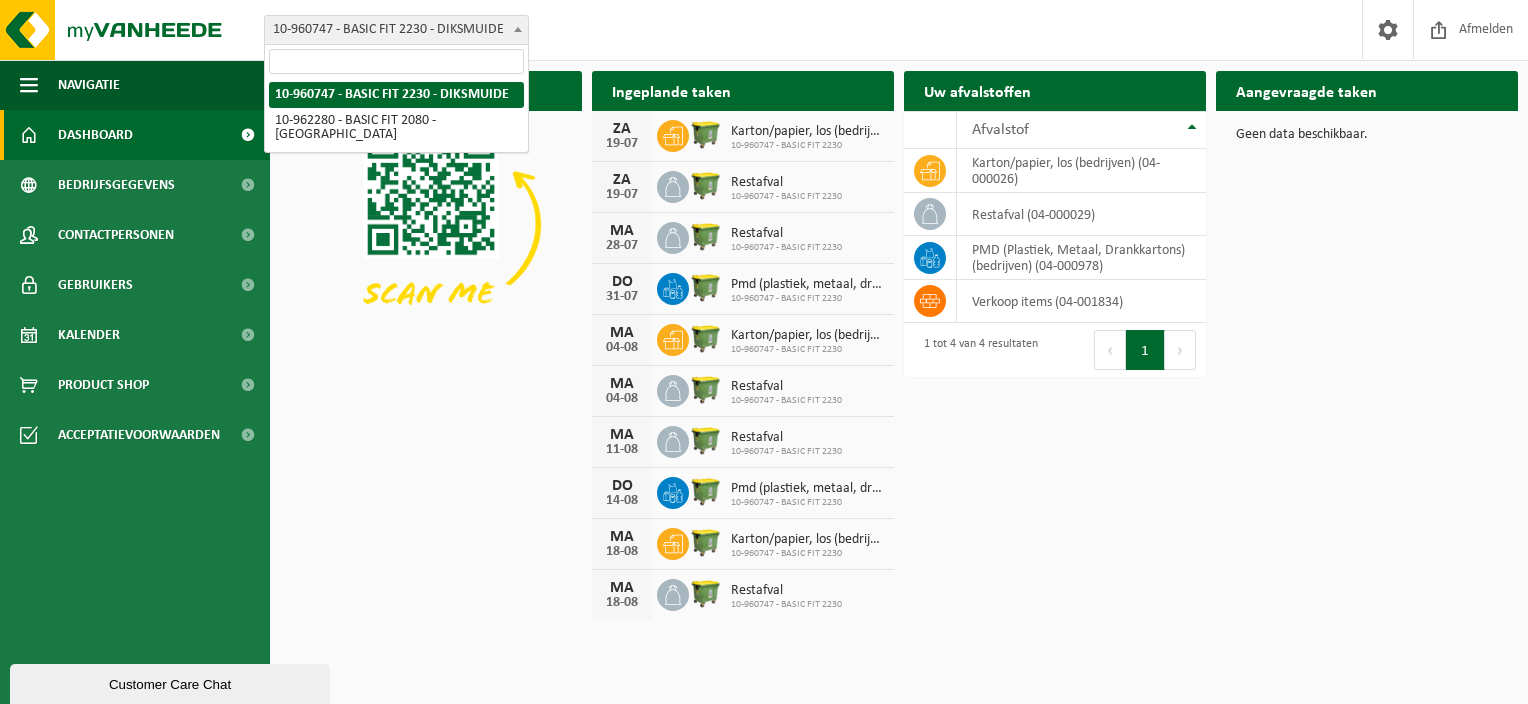 click at bounding box center [518, 29] 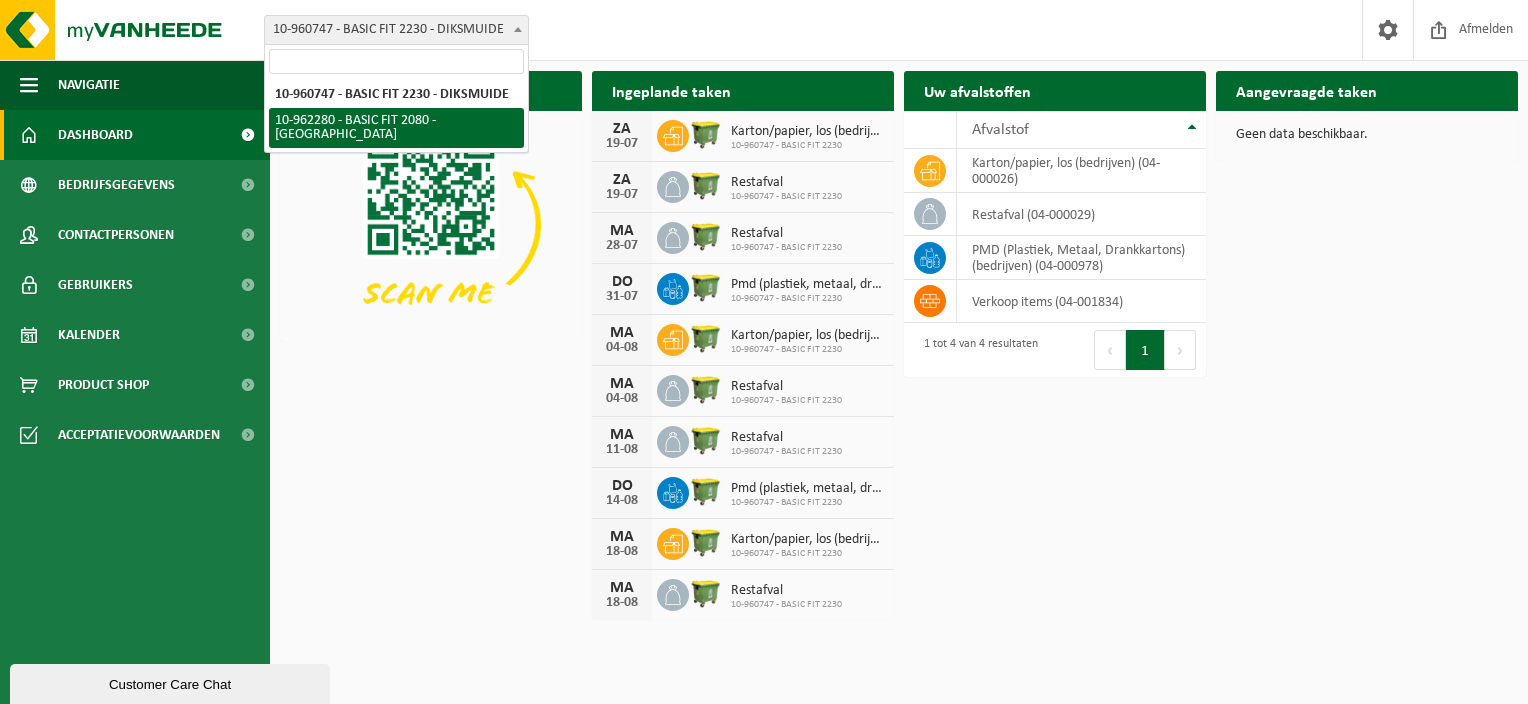 select on "150603" 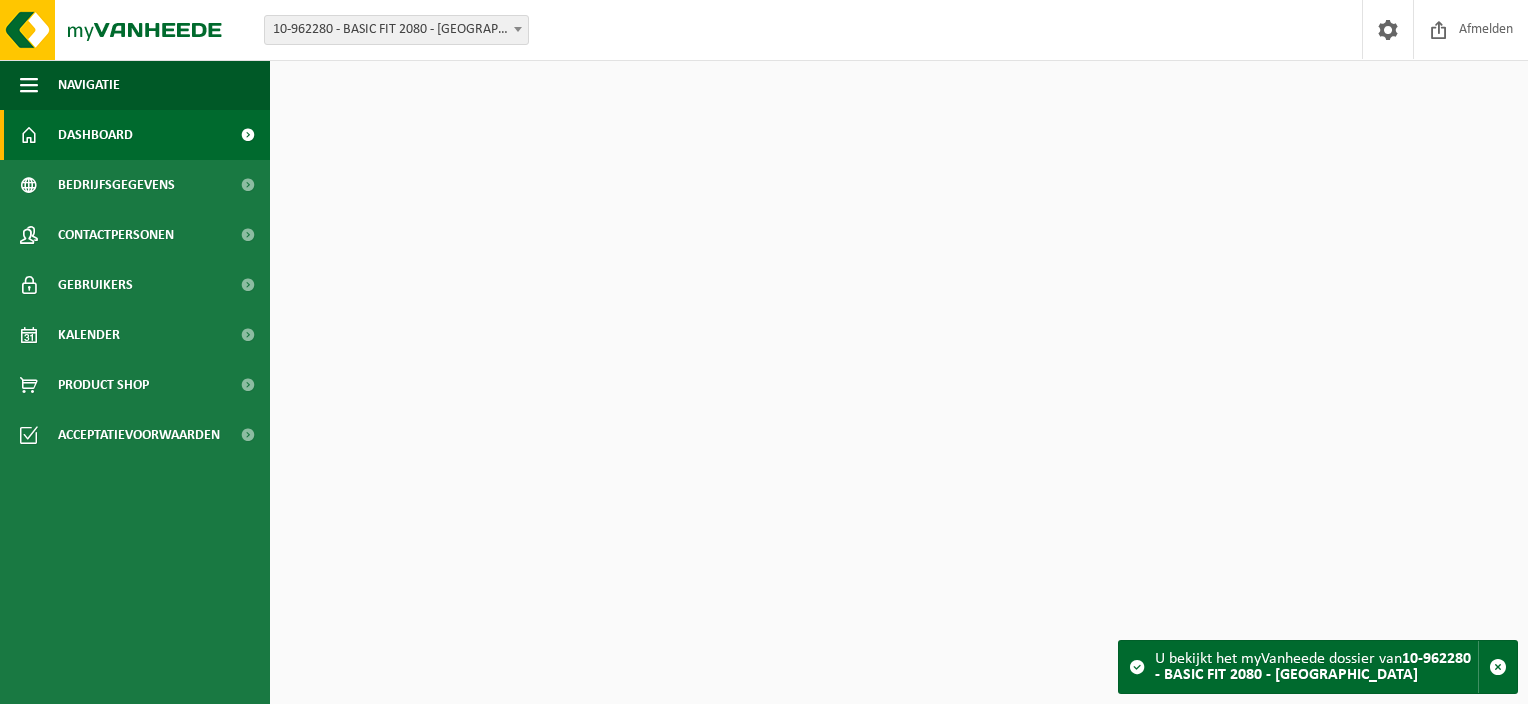 scroll, scrollTop: 0, scrollLeft: 0, axis: both 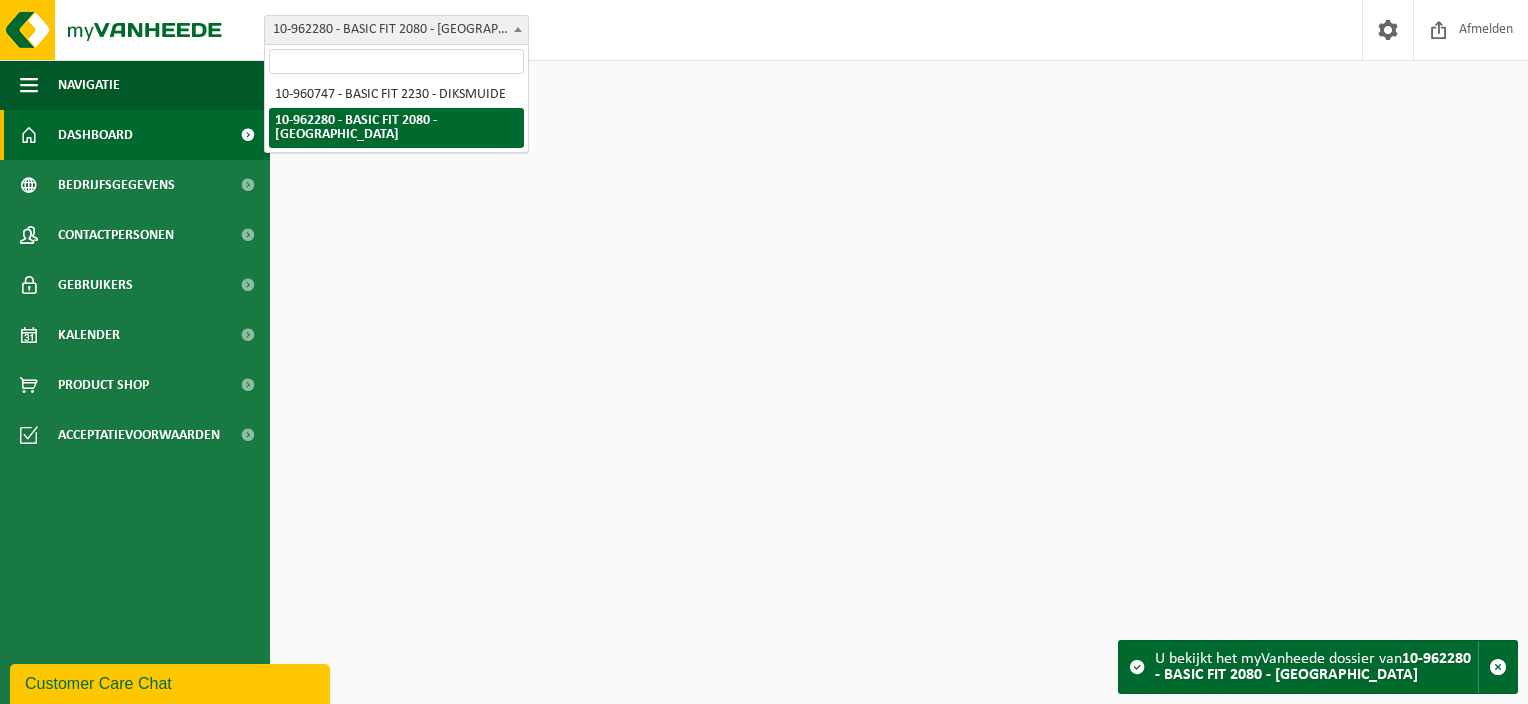 click at bounding box center [518, 29] 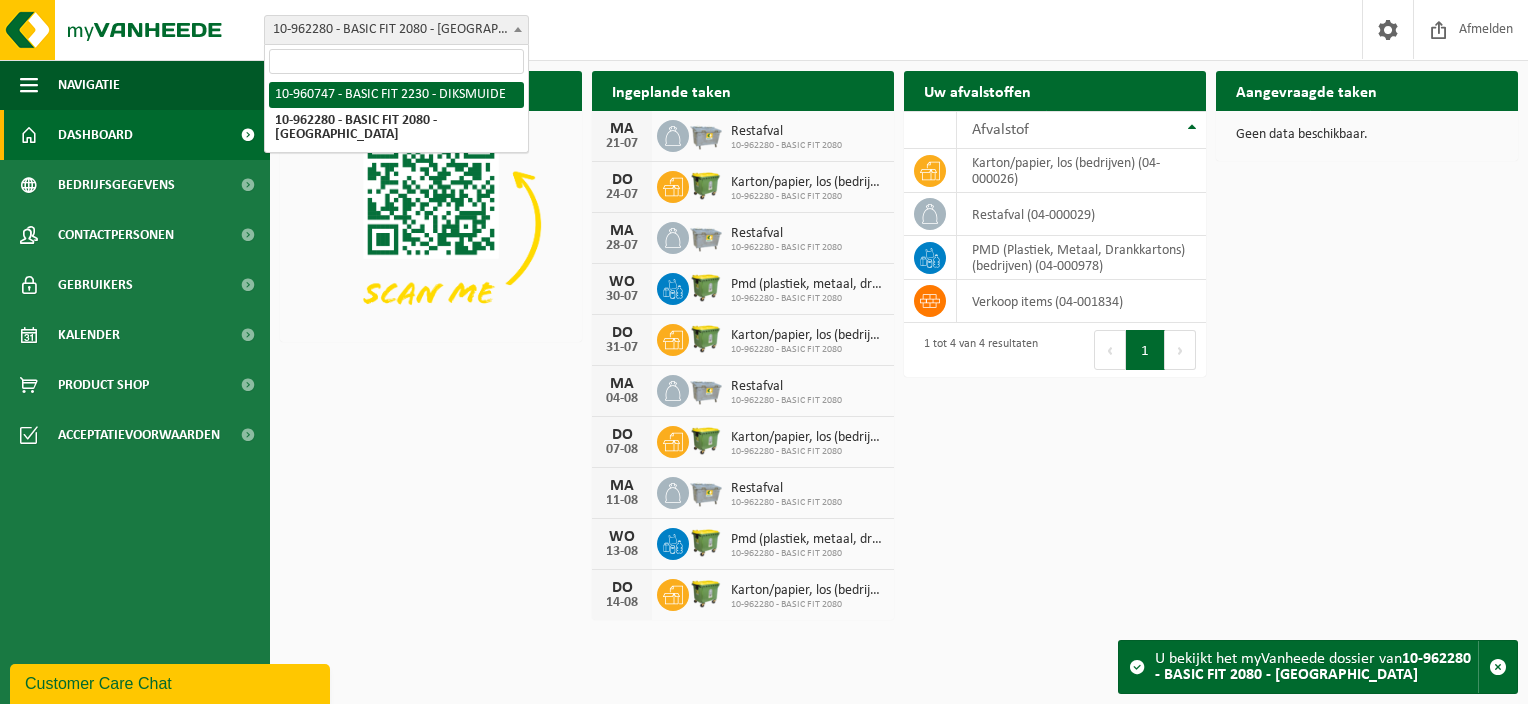 select on "149607" 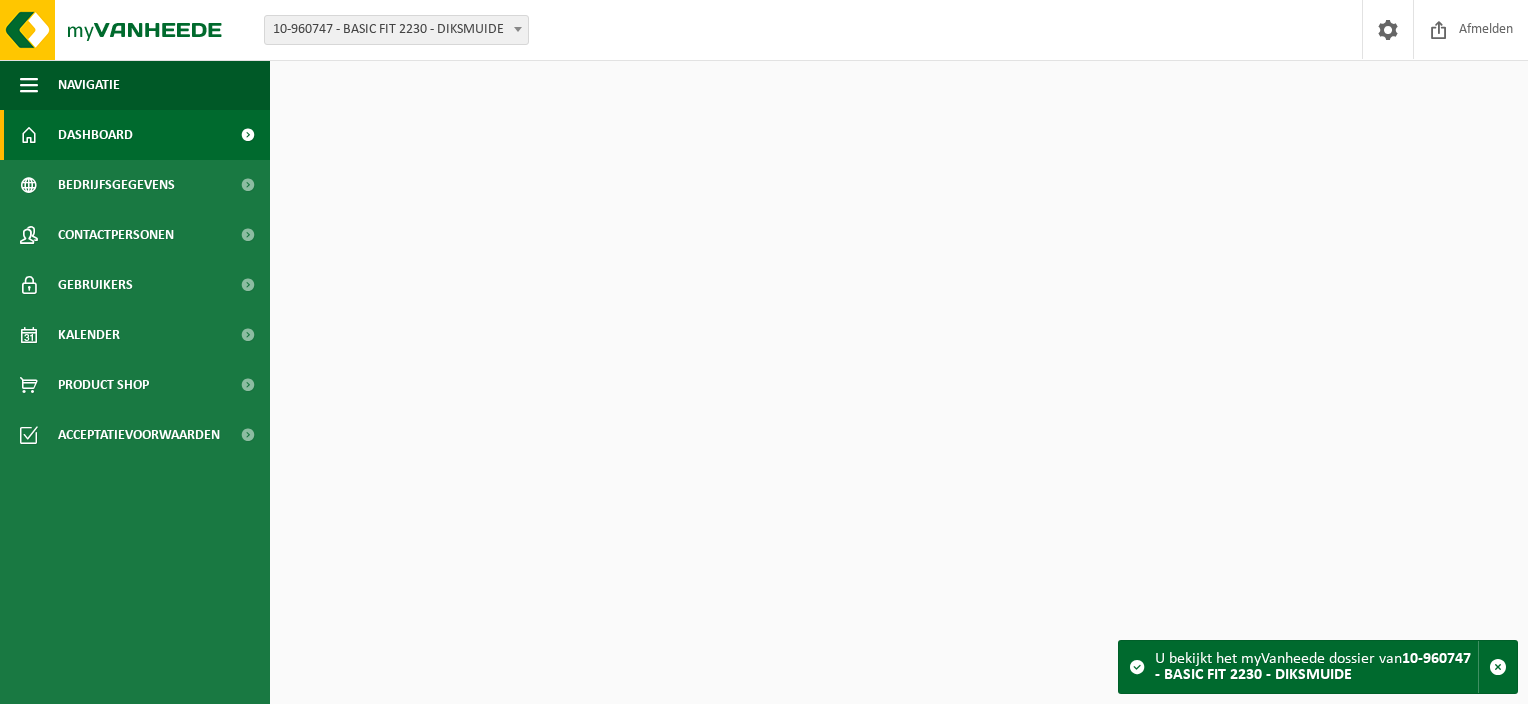 scroll, scrollTop: 0, scrollLeft: 0, axis: both 